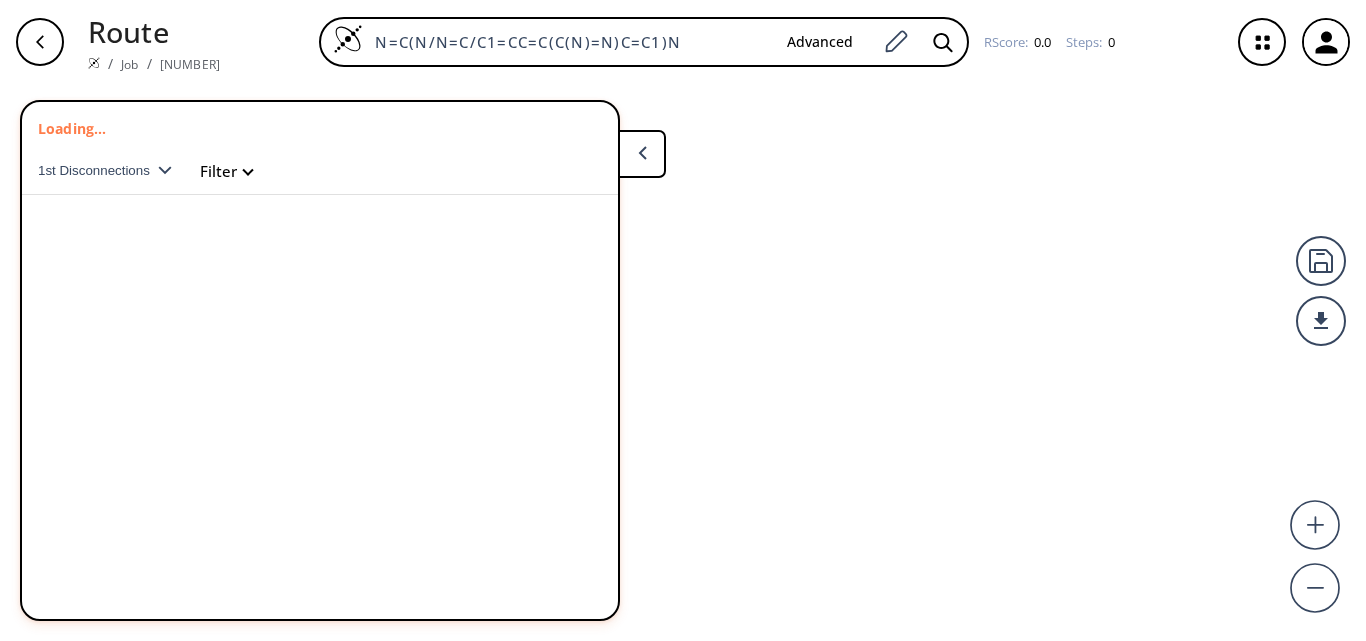 scroll, scrollTop: 0, scrollLeft: 0, axis: both 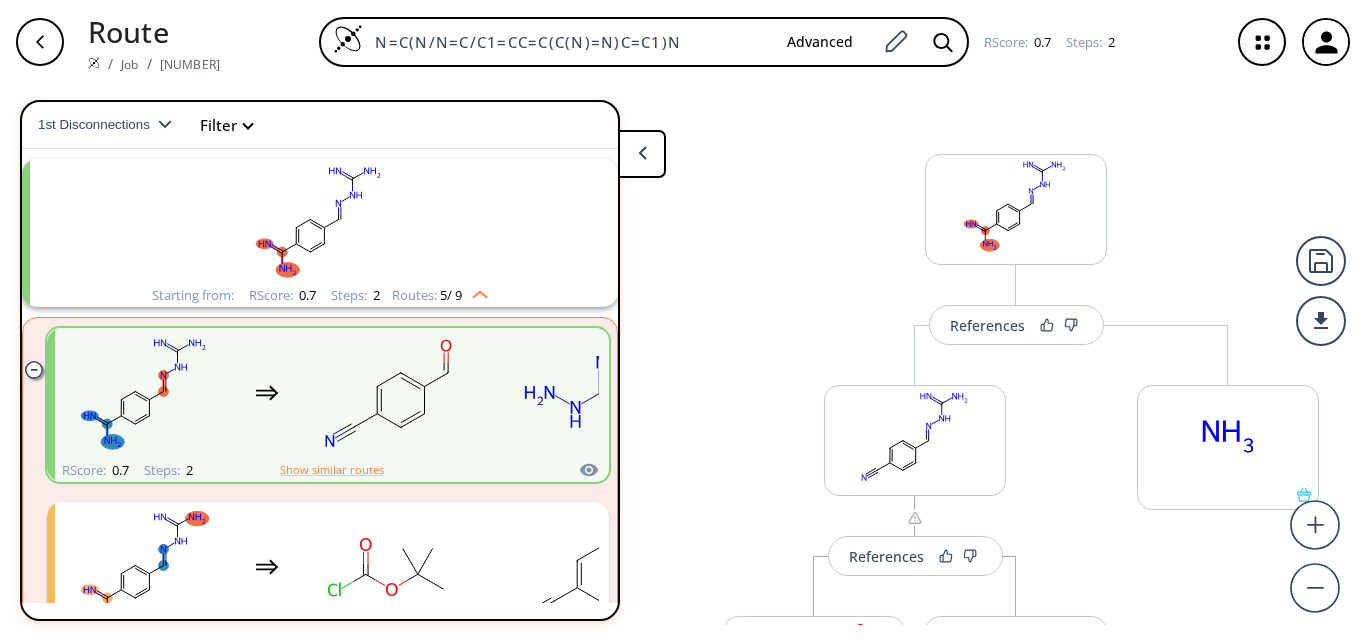 drag, startPoint x: 681, startPoint y: 34, endPoint x: 52, endPoint y: 31, distance: 629.00714 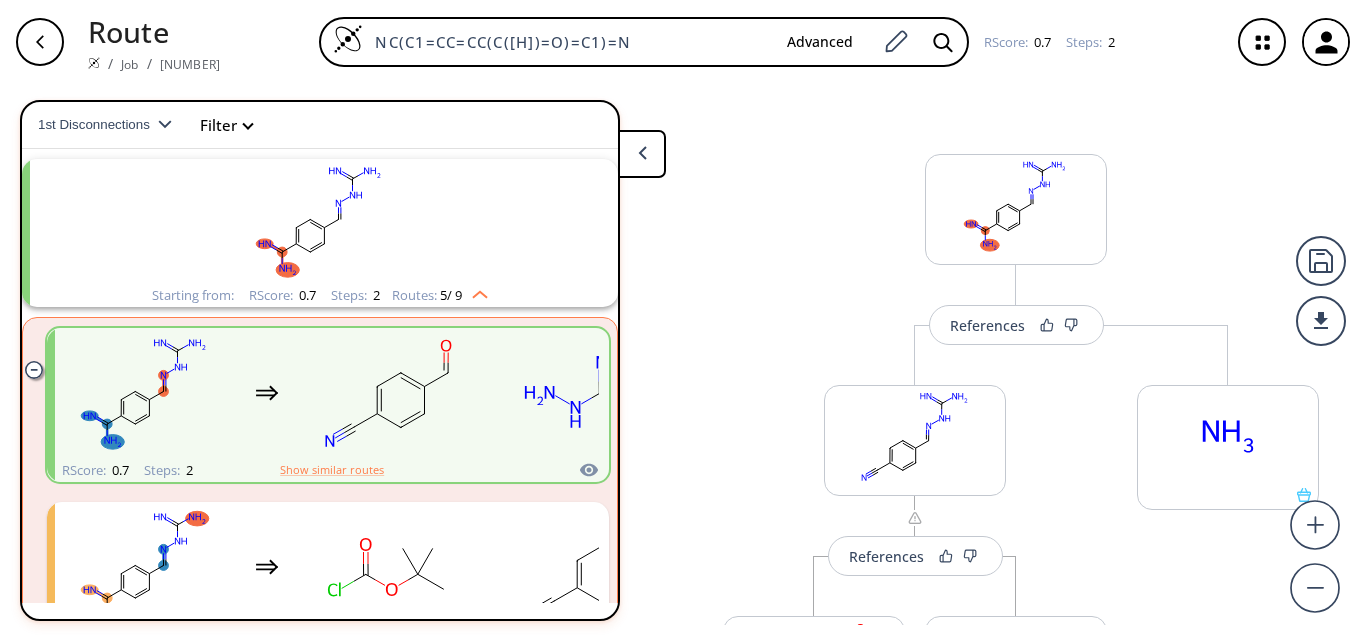 type on "NC(C1=CC=CC(C([H])=O)=C1)=N" 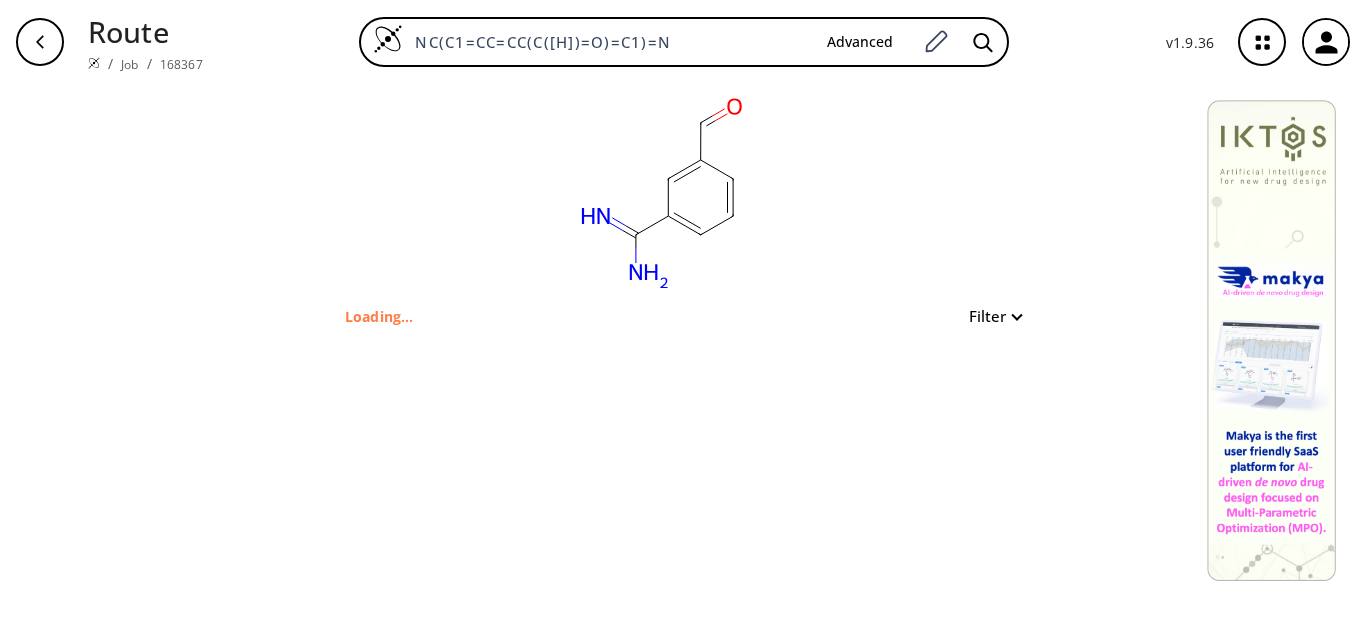 type on "N=C(N)C1=CC(C=O)=CC=C1" 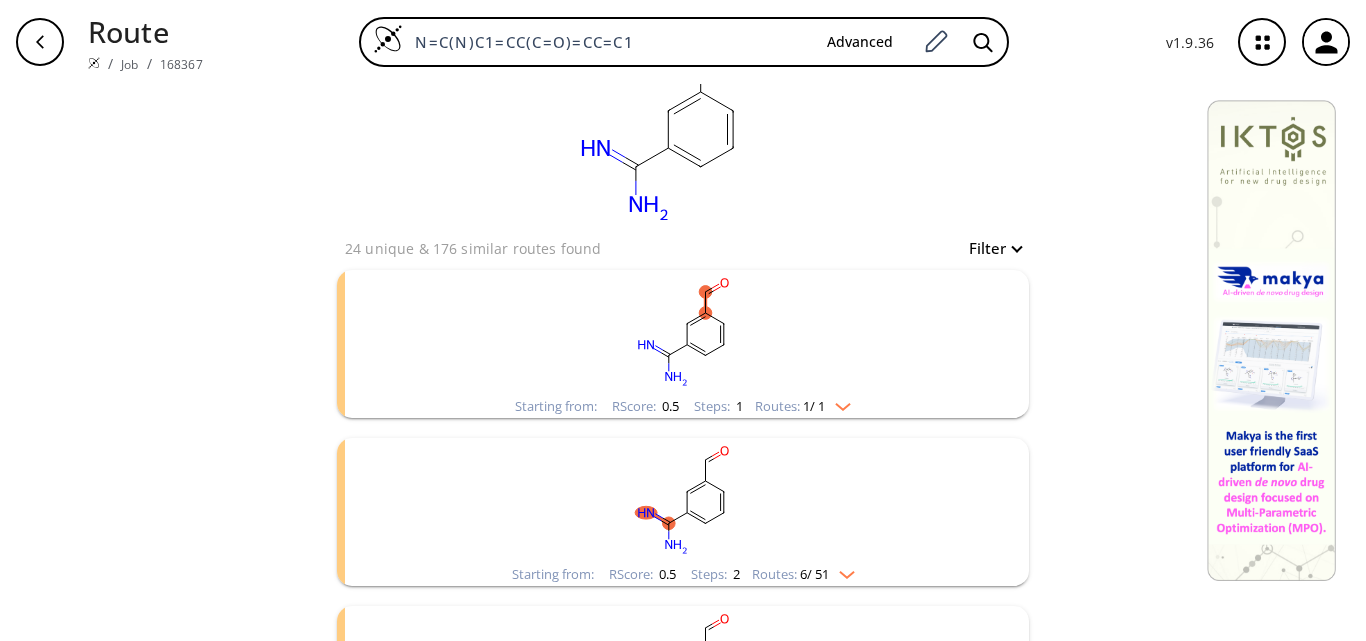 scroll, scrollTop: 100, scrollLeft: 0, axis: vertical 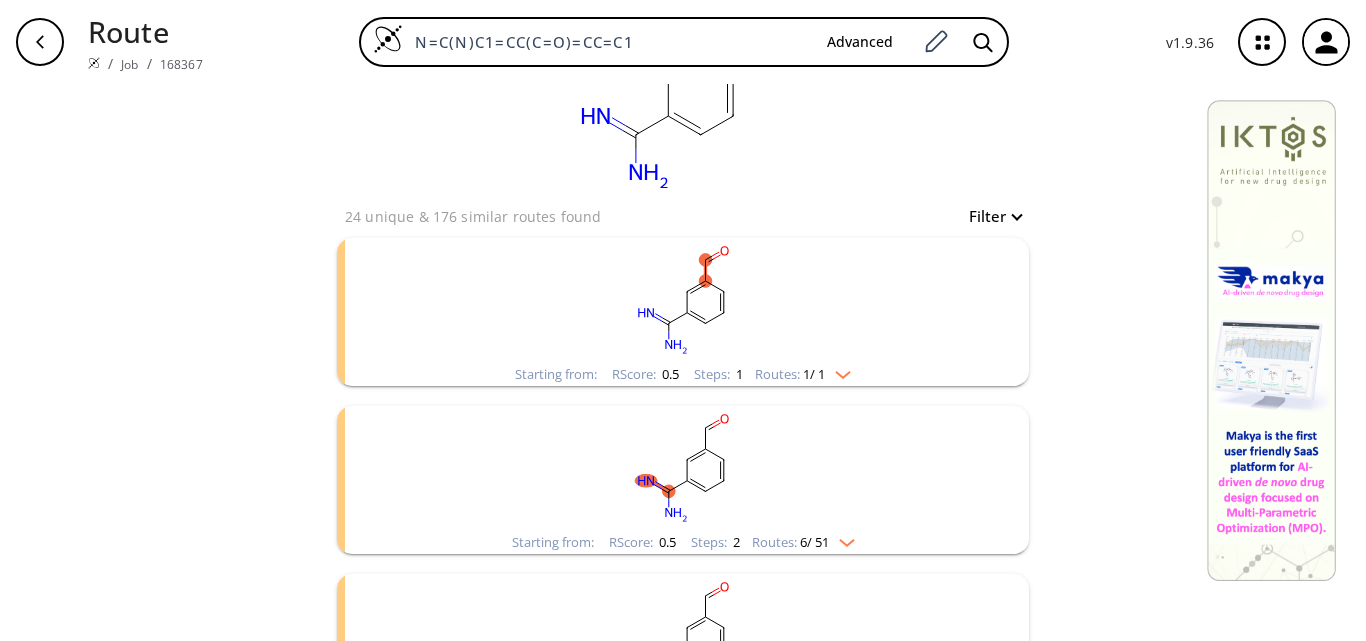 click 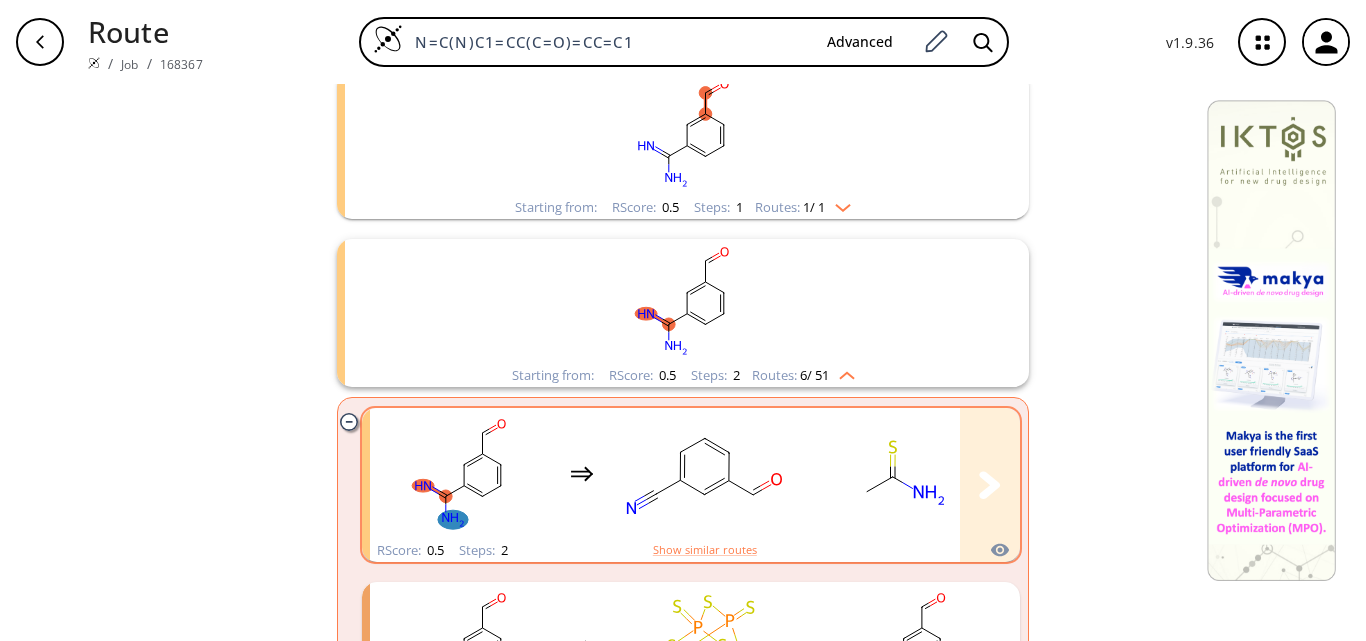 scroll, scrollTop: 300, scrollLeft: 0, axis: vertical 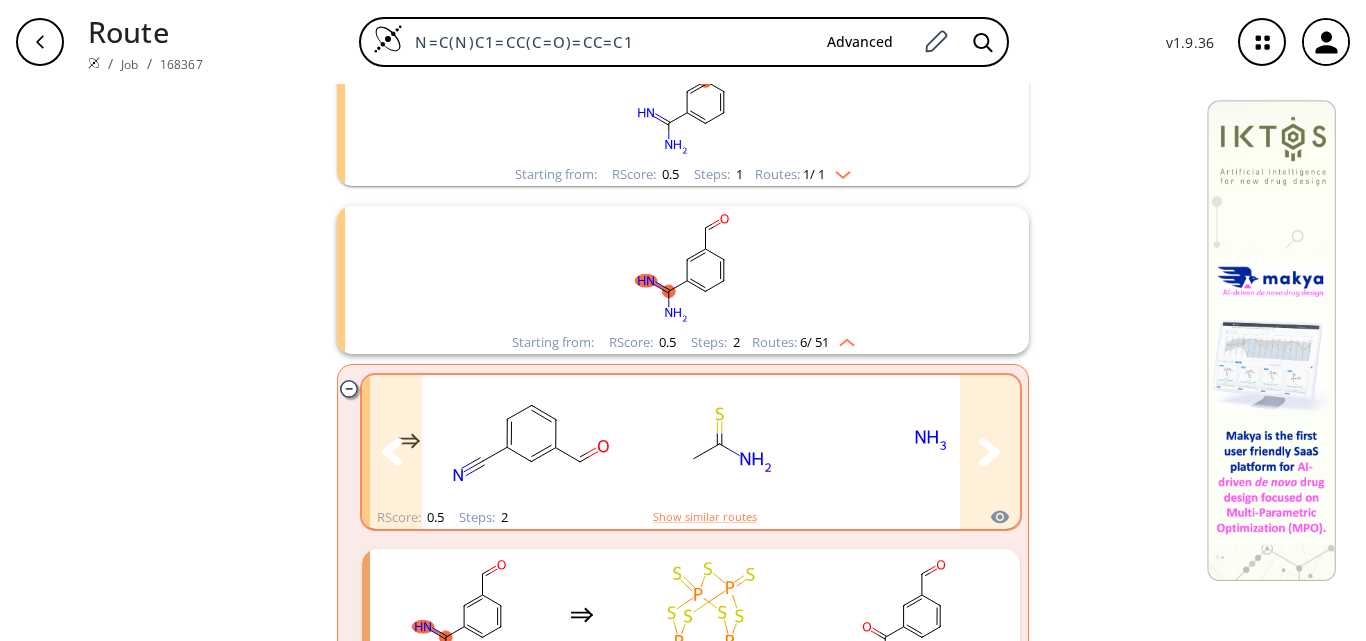 click 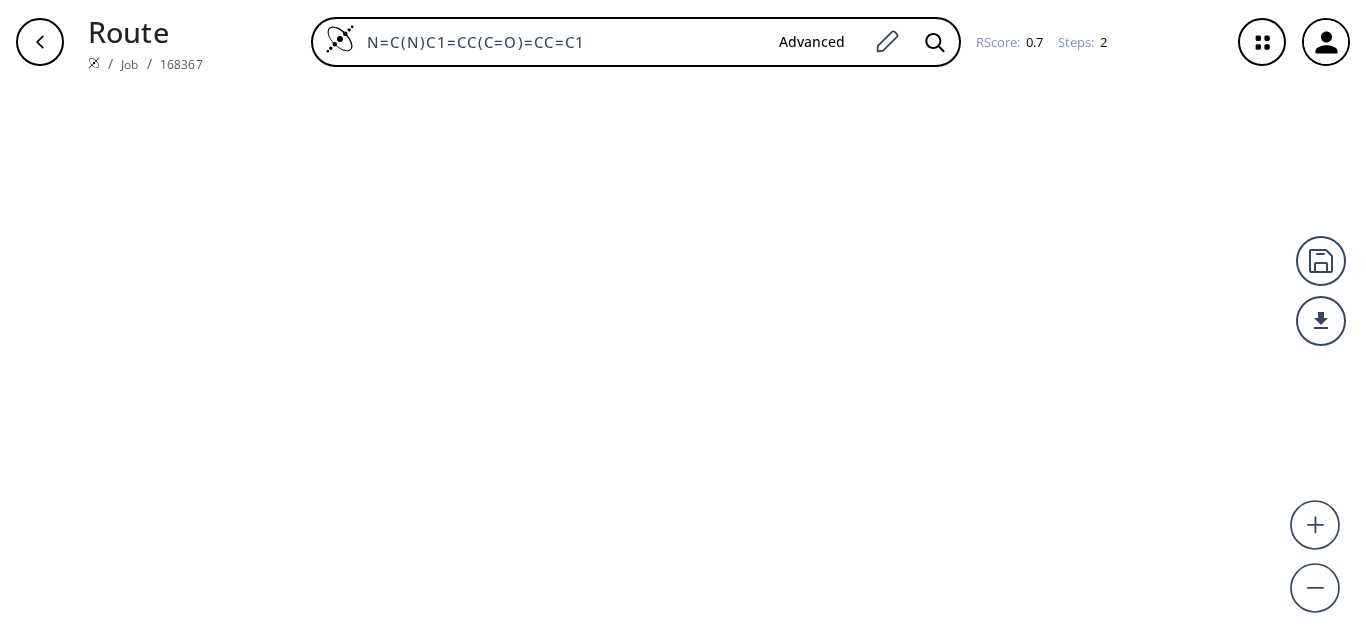 scroll, scrollTop: 0, scrollLeft: 0, axis: both 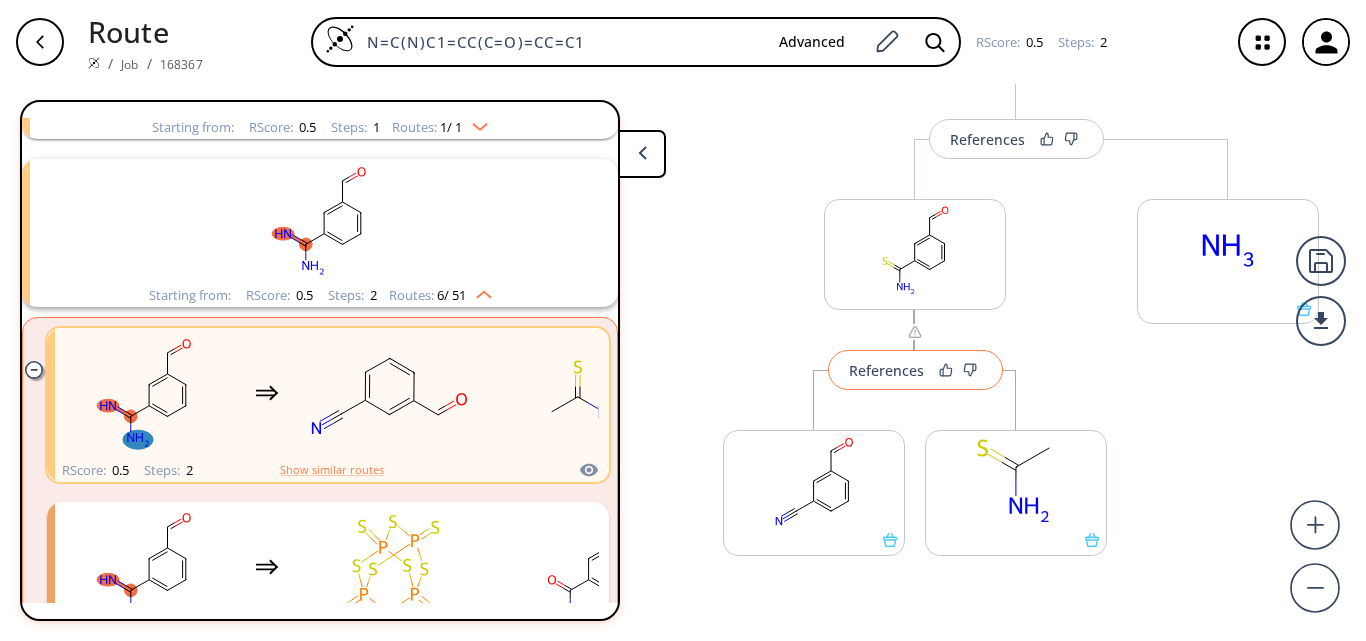click on "References" at bounding box center [886, 370] 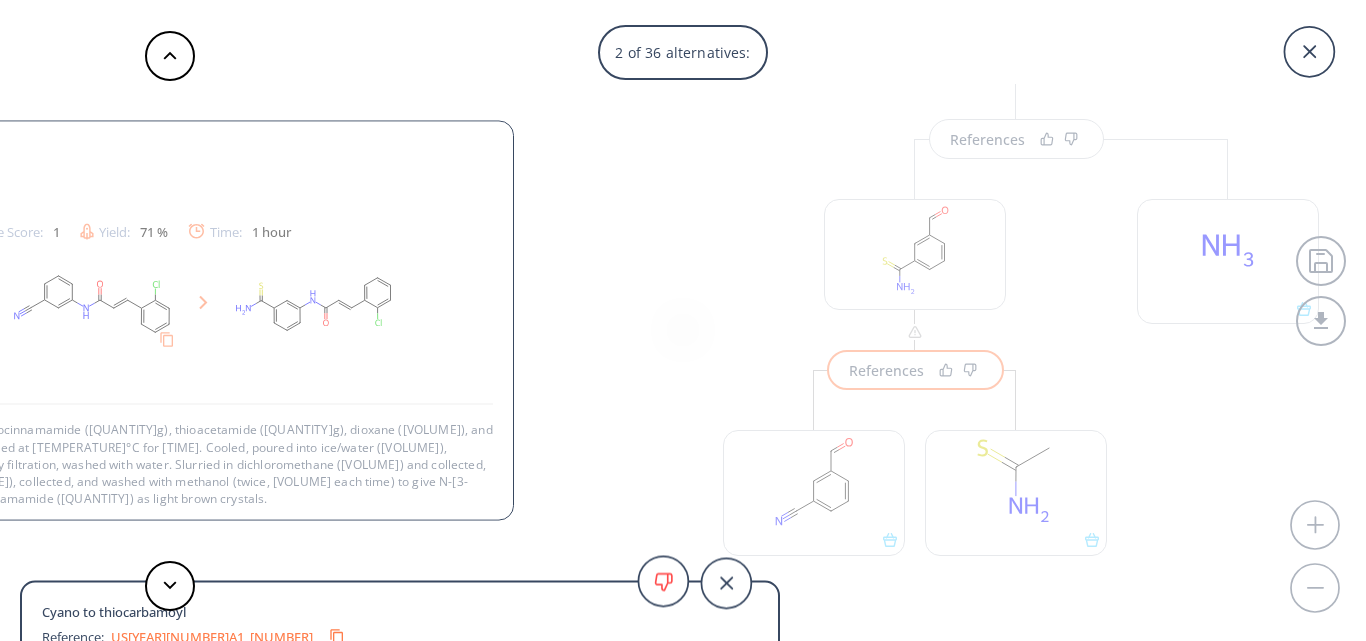 scroll, scrollTop: 3, scrollLeft: 0, axis: vertical 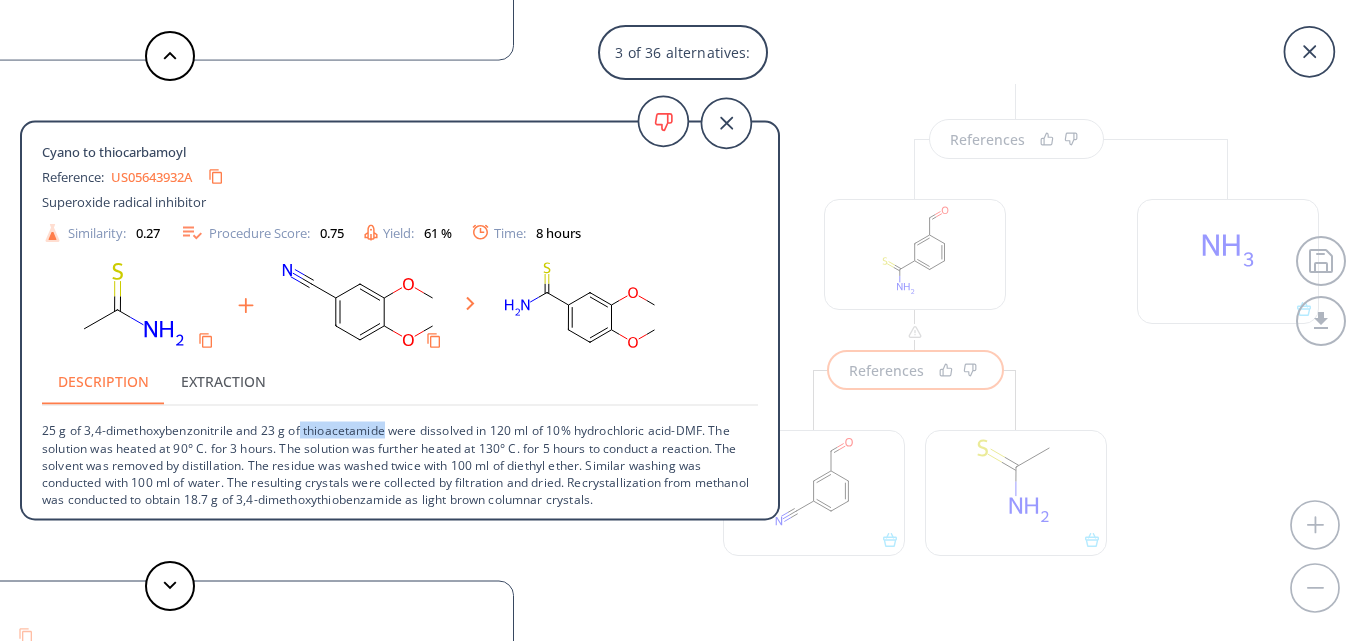 drag, startPoint x: 302, startPoint y: 430, endPoint x: 385, endPoint y: 433, distance: 83.0542 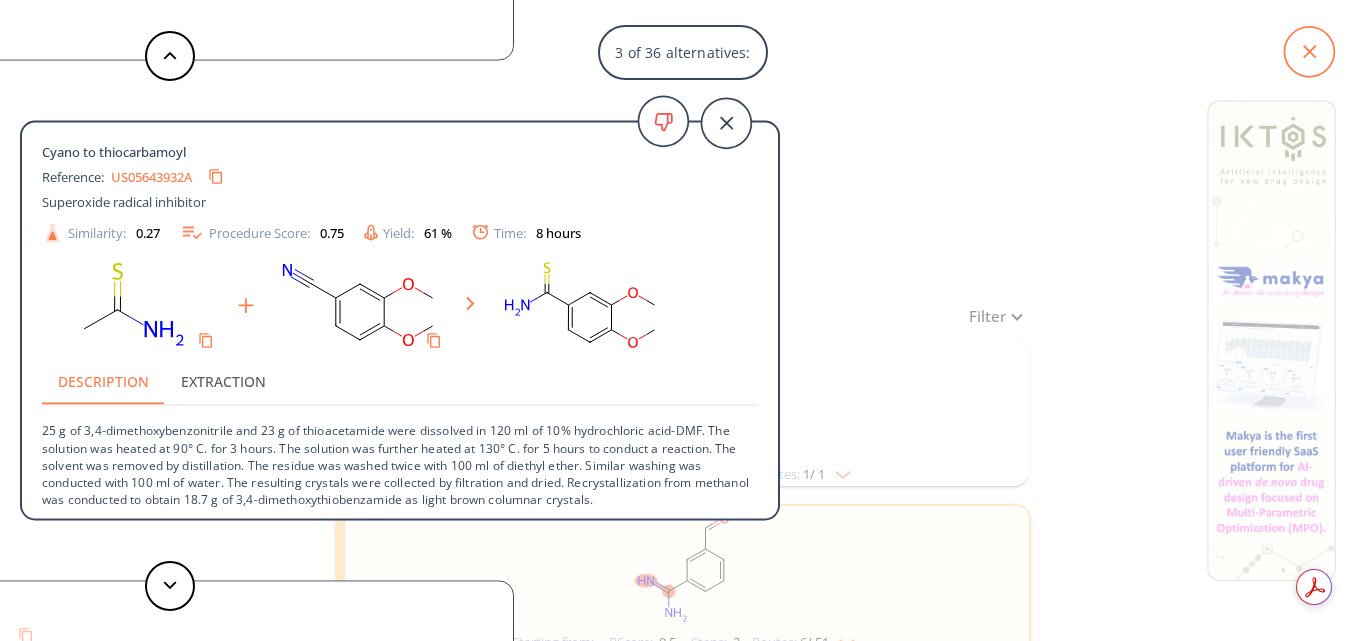 click 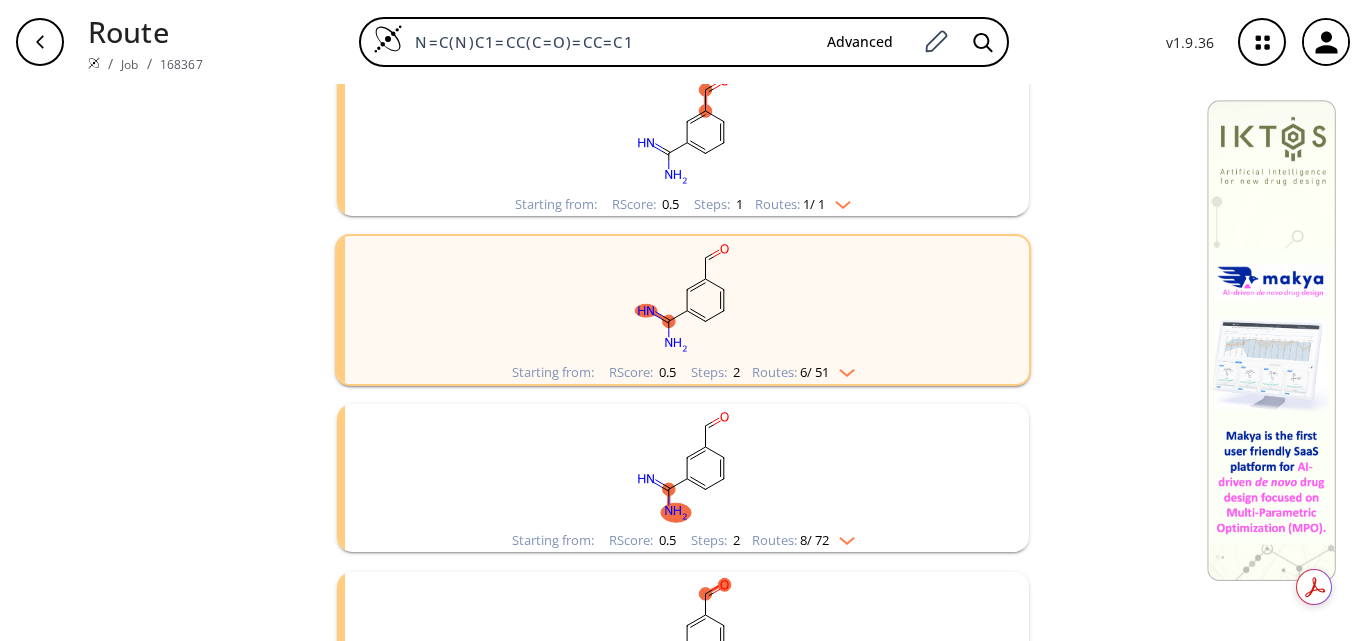 scroll, scrollTop: 300, scrollLeft: 0, axis: vertical 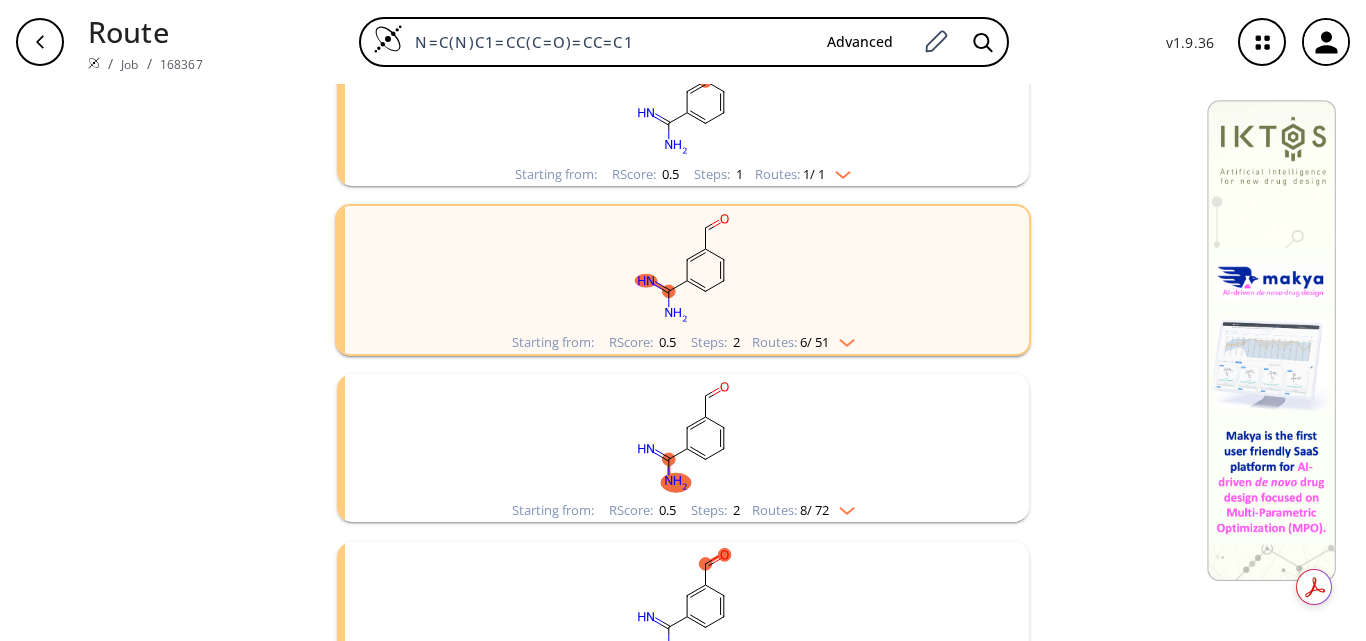 click 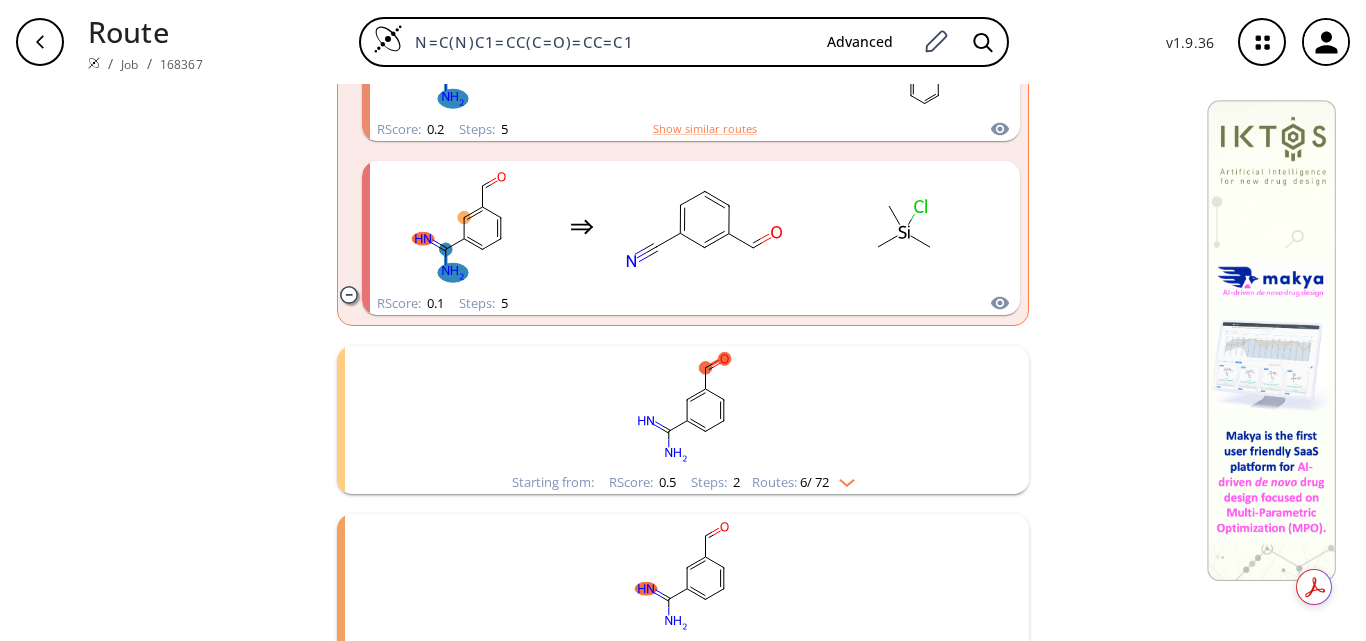 scroll, scrollTop: 2000, scrollLeft: 0, axis: vertical 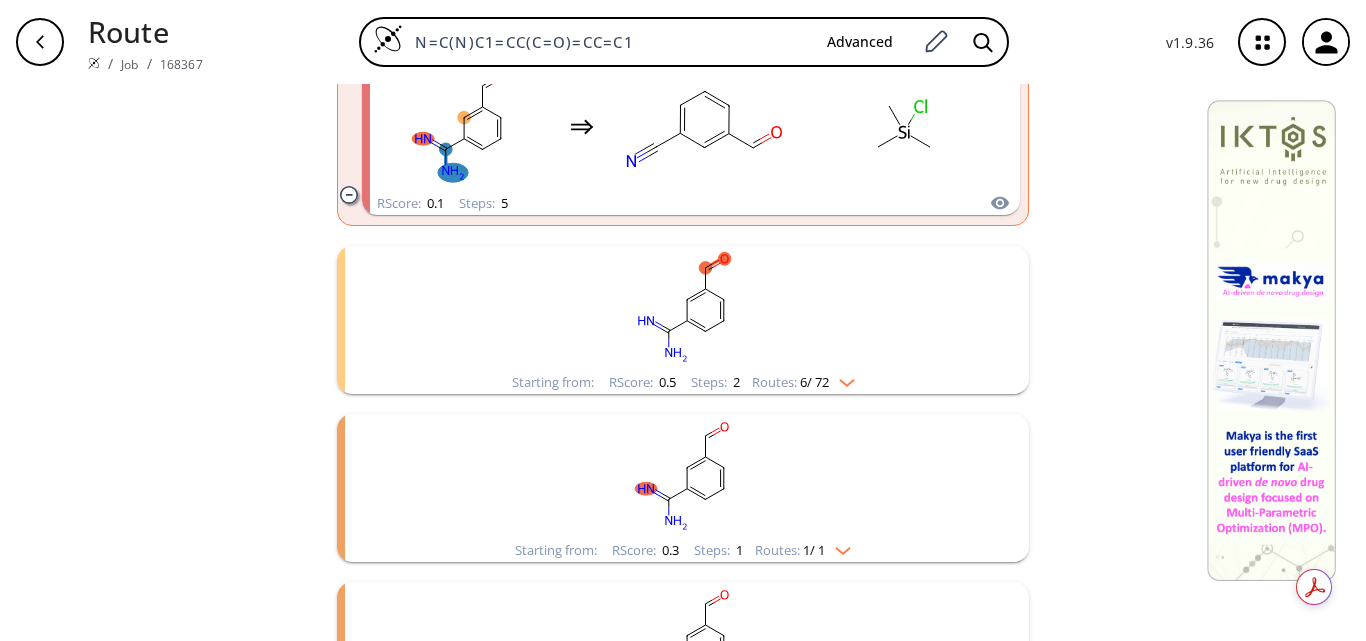click 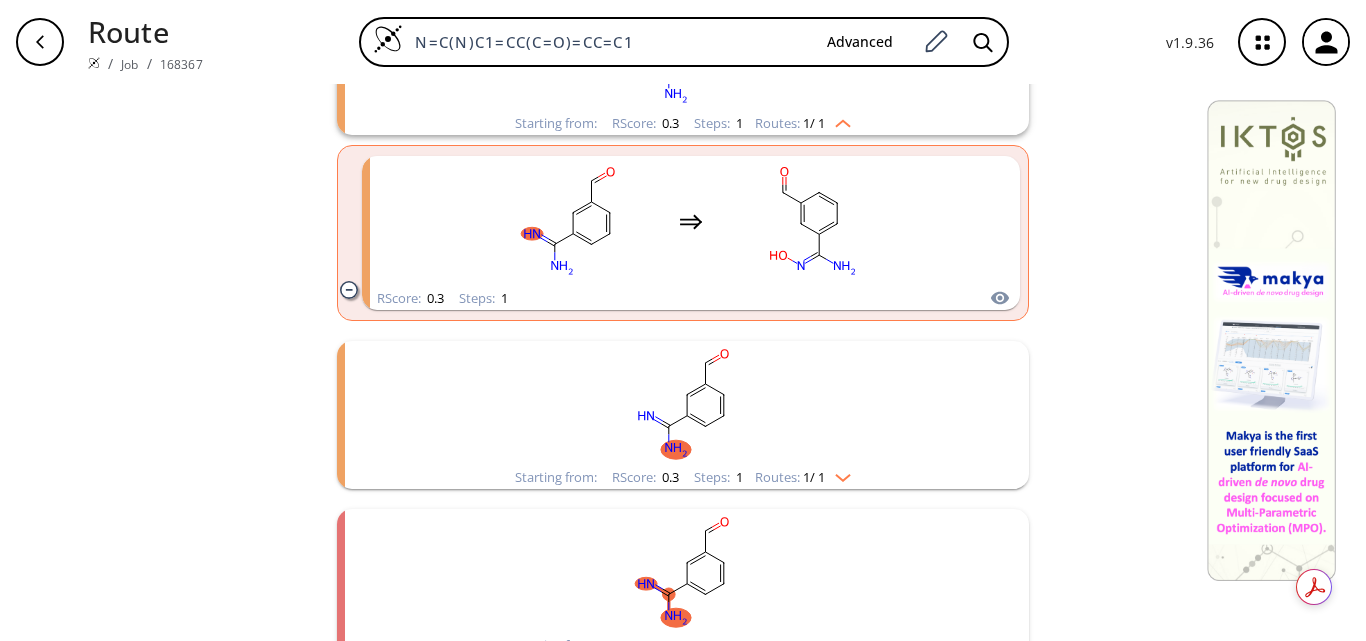 scroll, scrollTop: 2453, scrollLeft: 0, axis: vertical 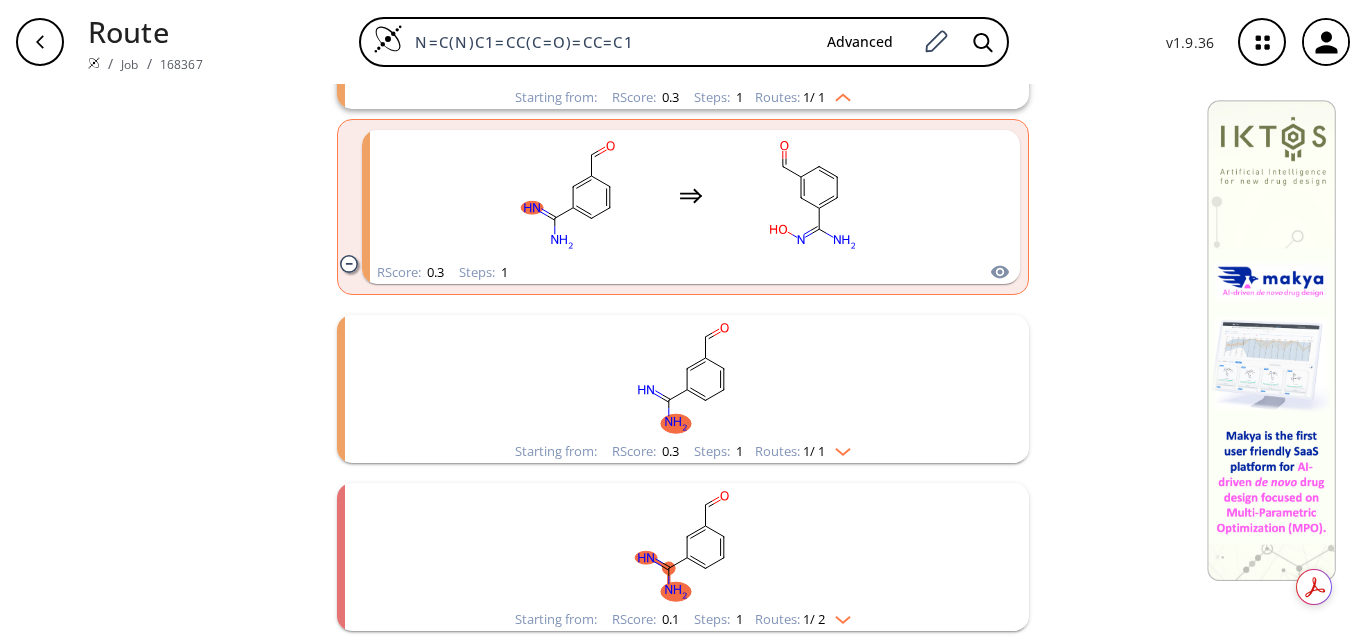 click 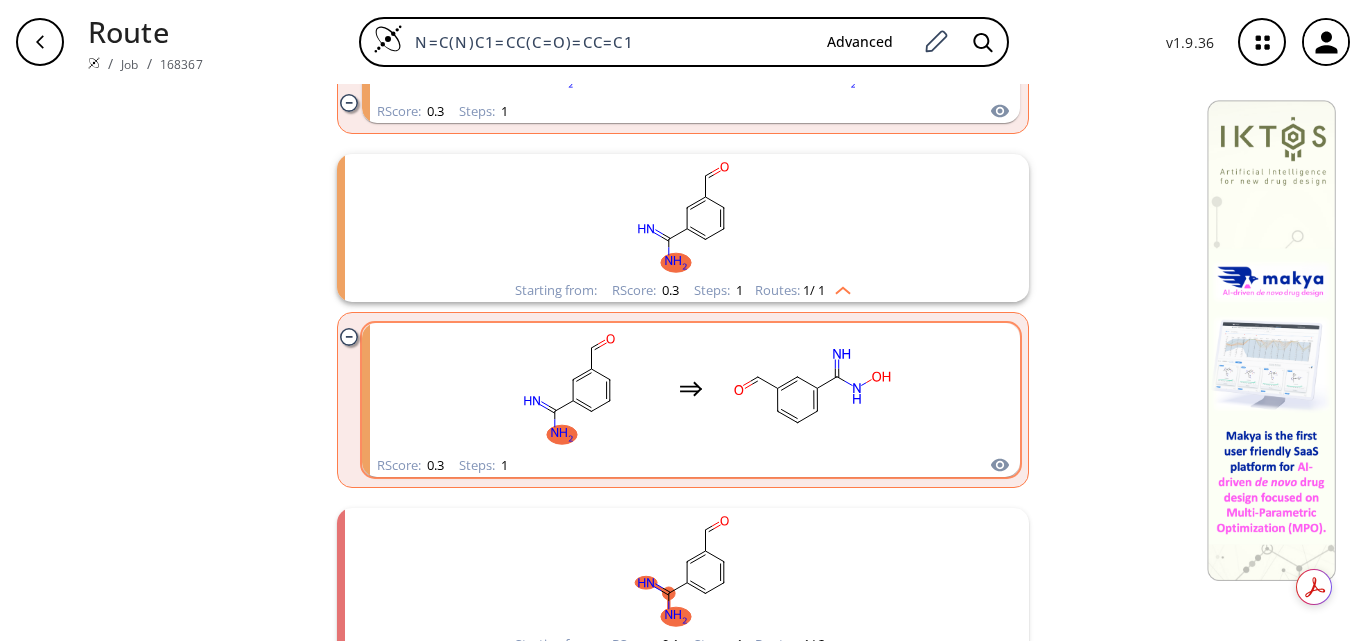scroll, scrollTop: 2639, scrollLeft: 0, axis: vertical 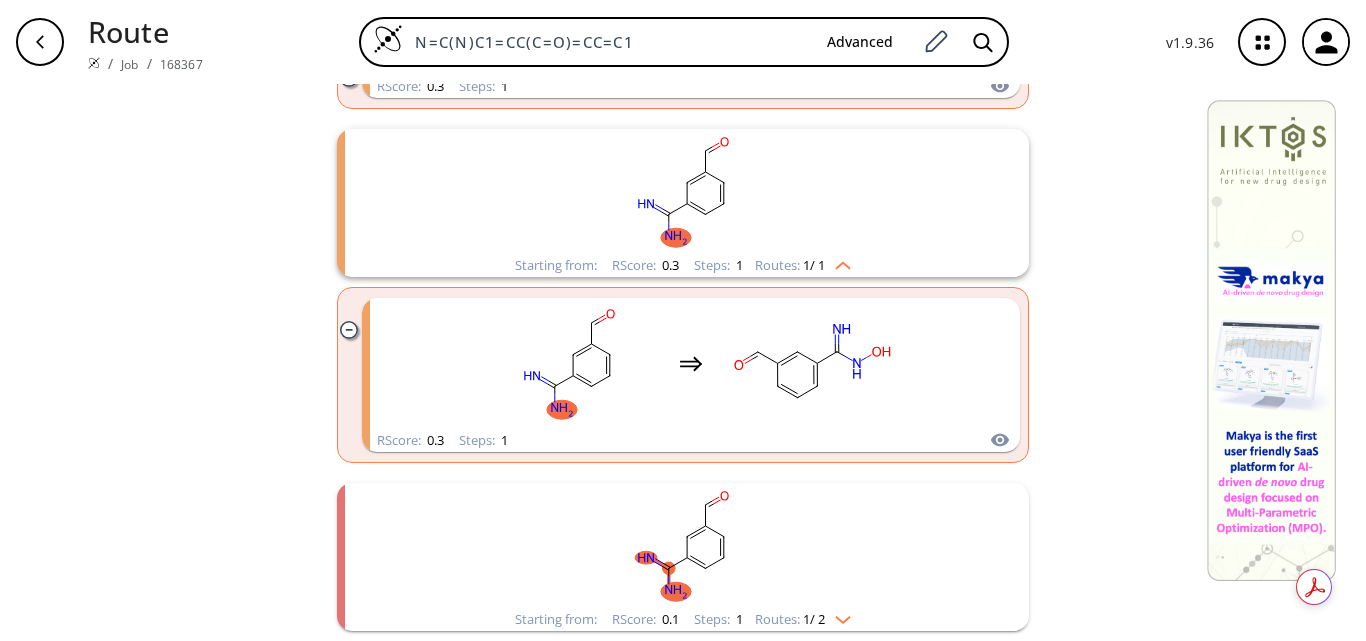 click 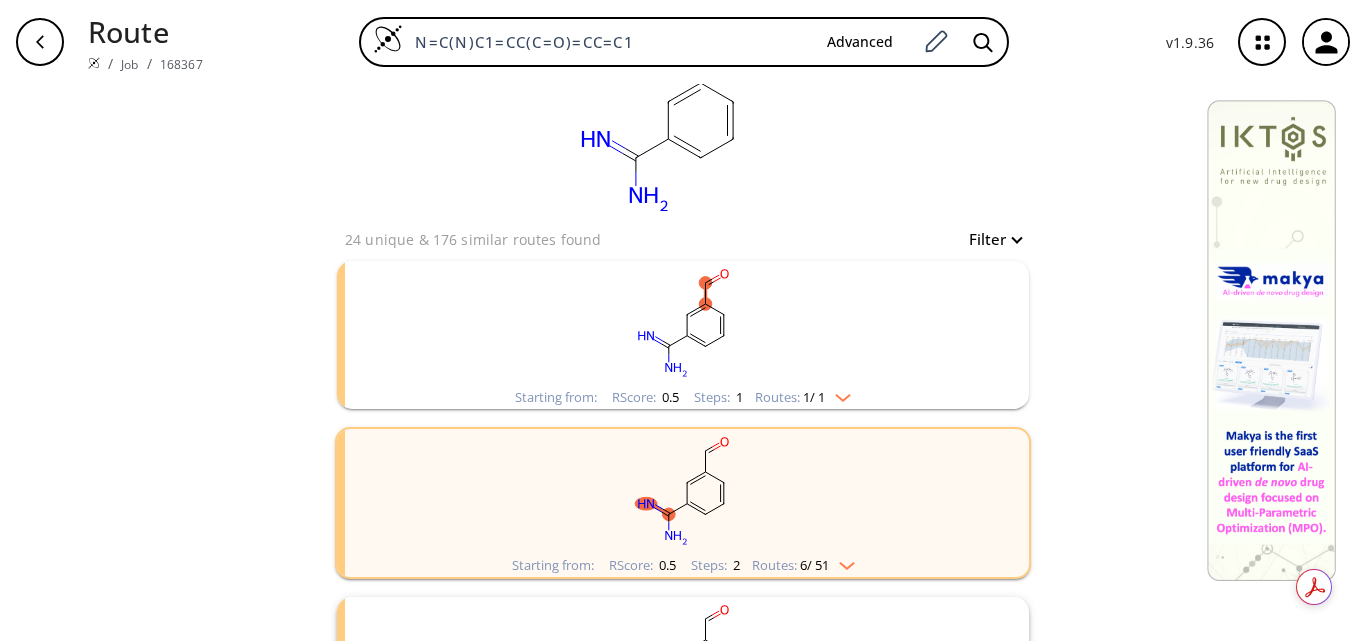 scroll, scrollTop: 200, scrollLeft: 0, axis: vertical 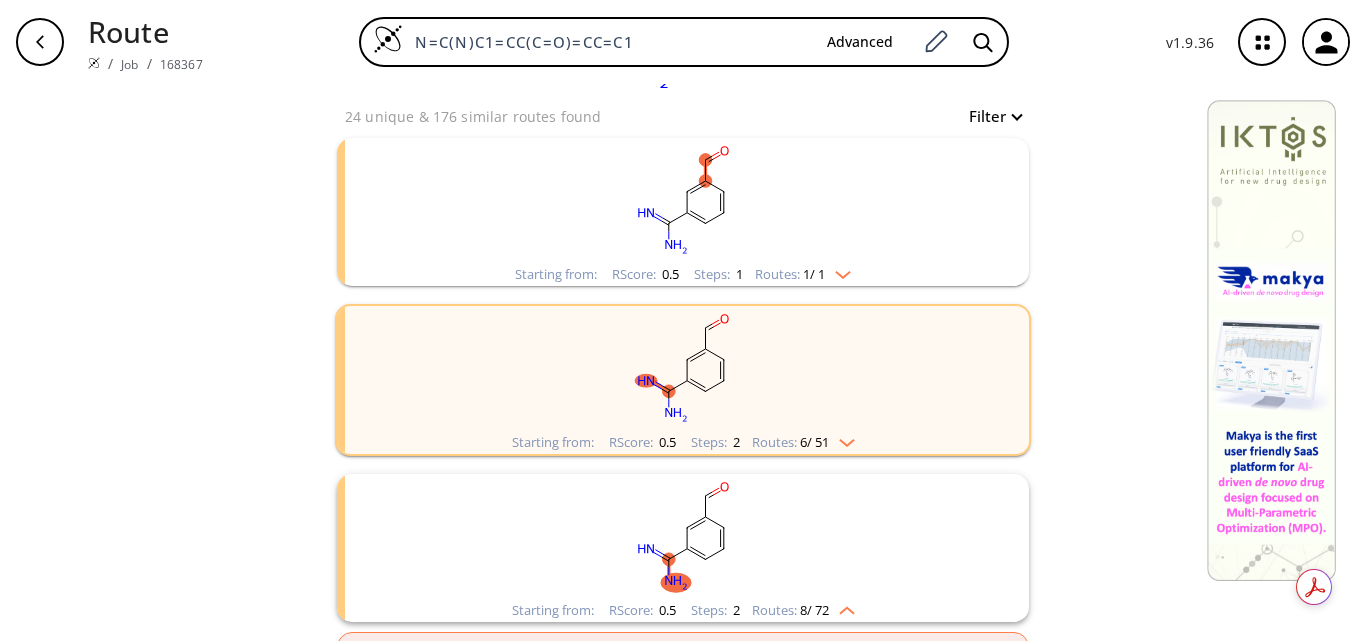 click 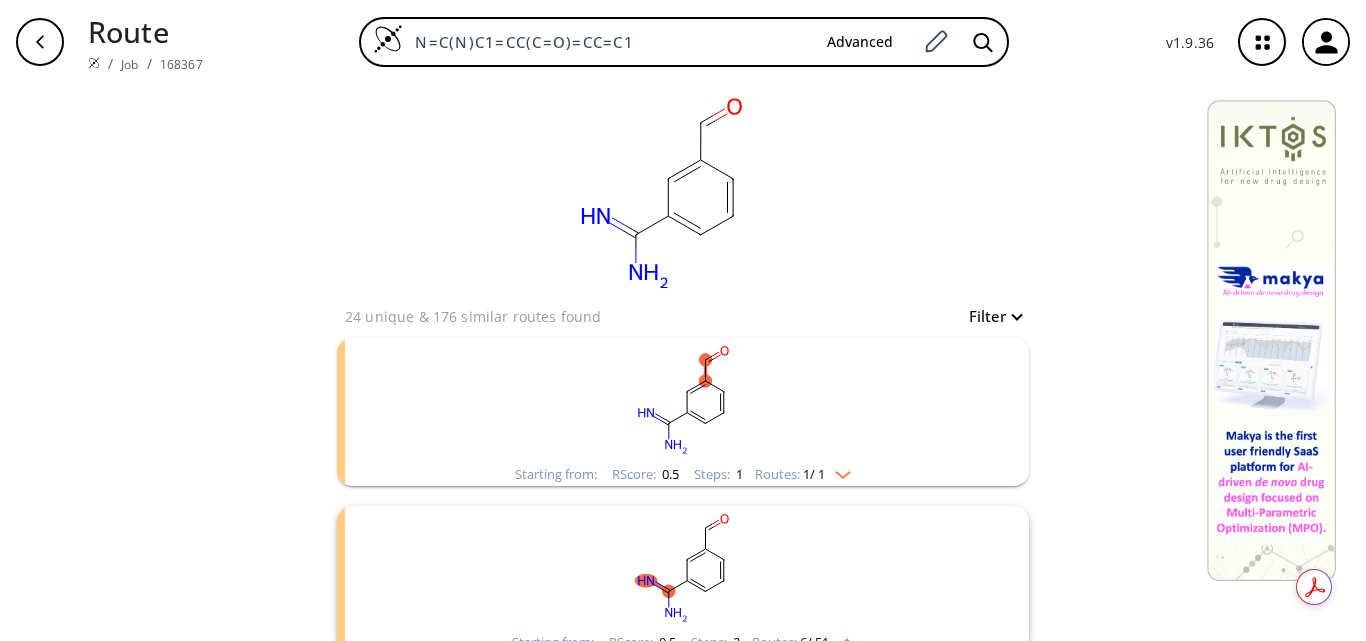 scroll, scrollTop: 100, scrollLeft: 0, axis: vertical 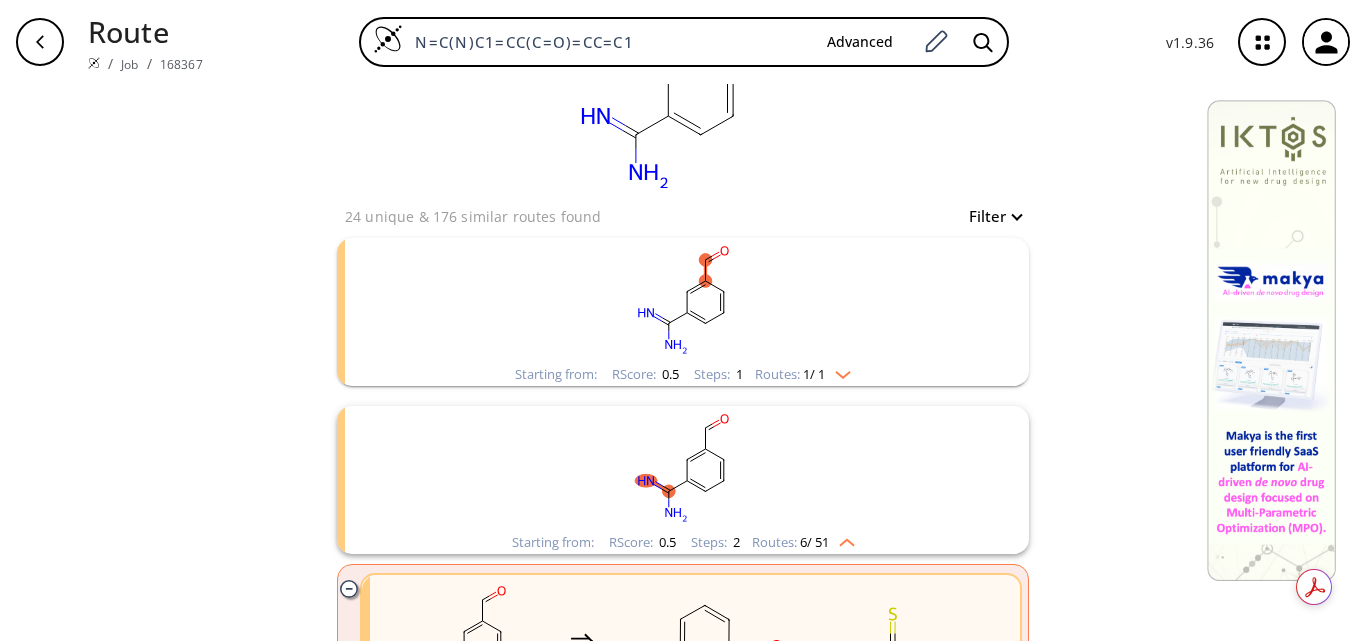 click 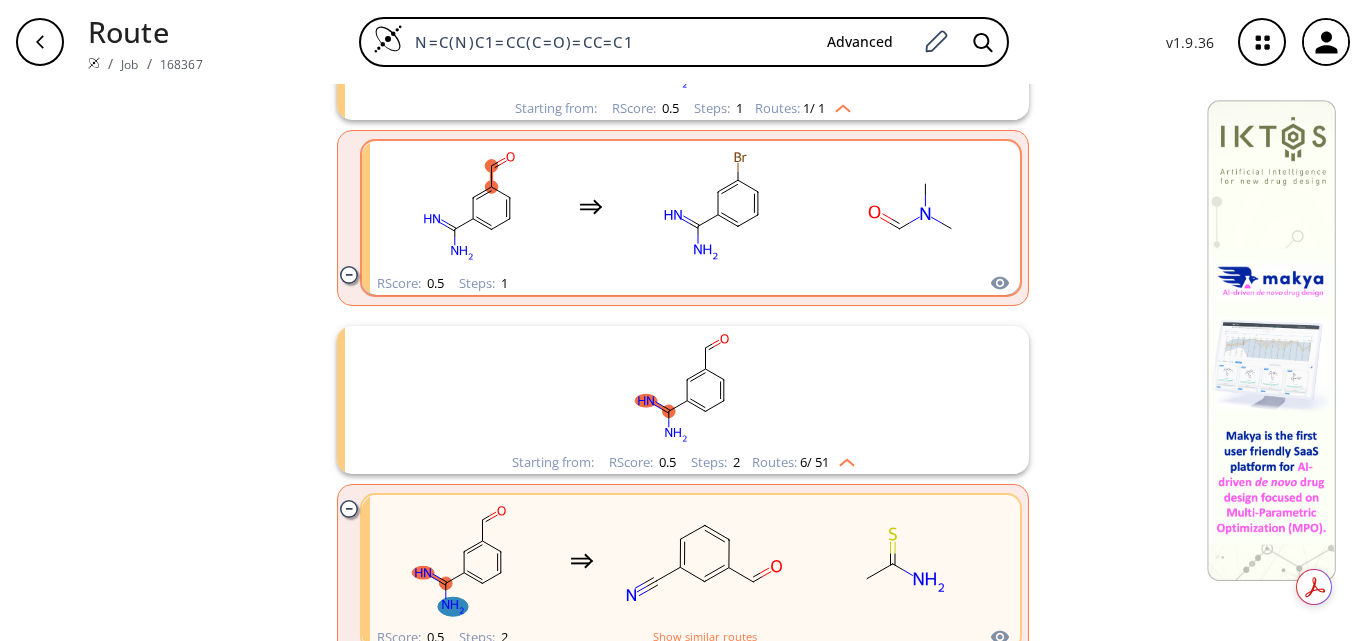 scroll, scrollTop: 400, scrollLeft: 0, axis: vertical 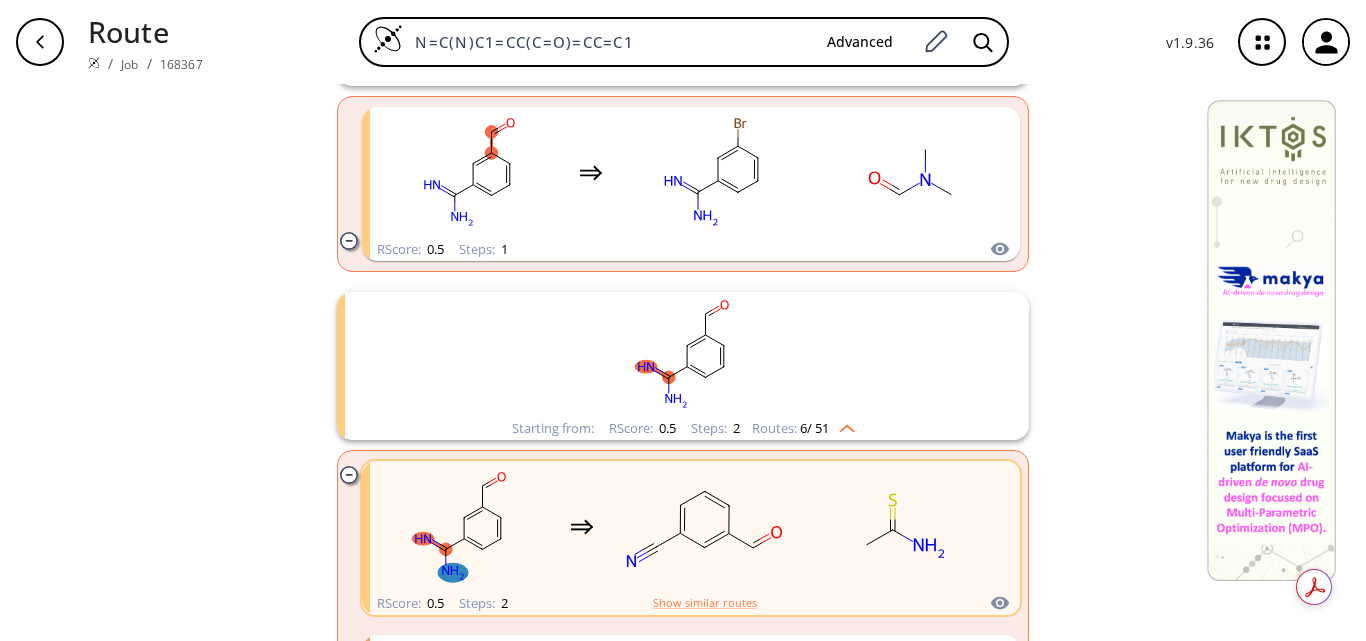 click 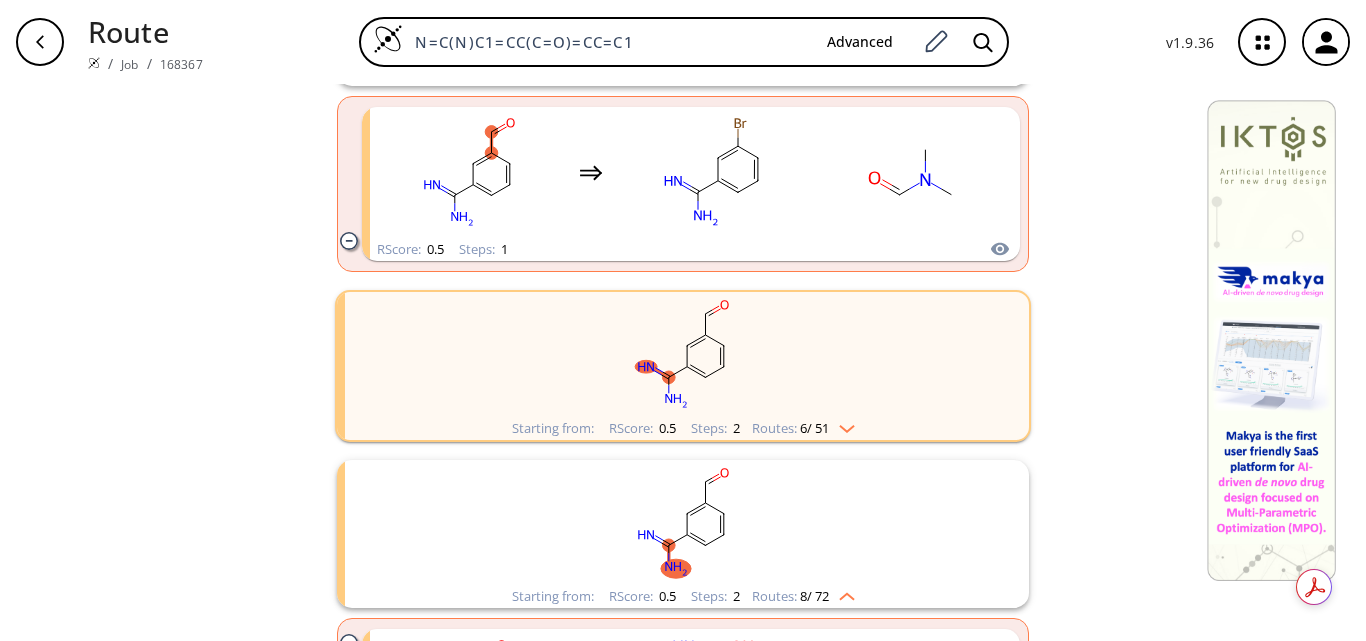 click 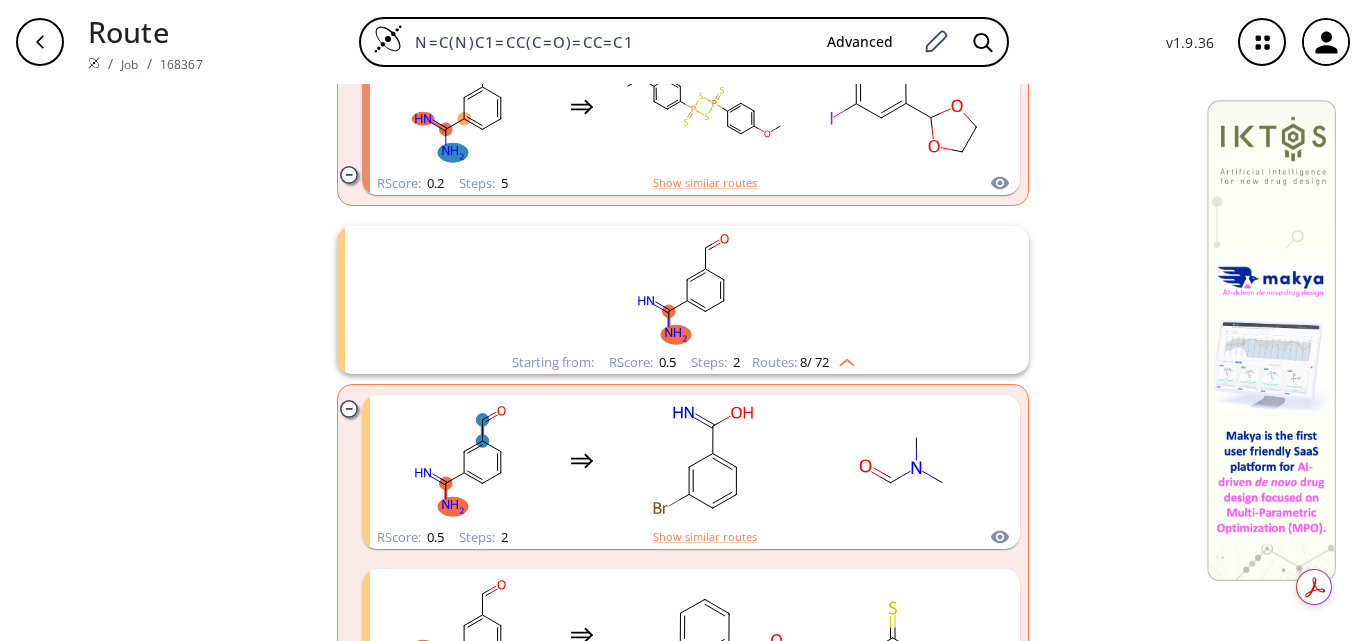 scroll, scrollTop: 1700, scrollLeft: 0, axis: vertical 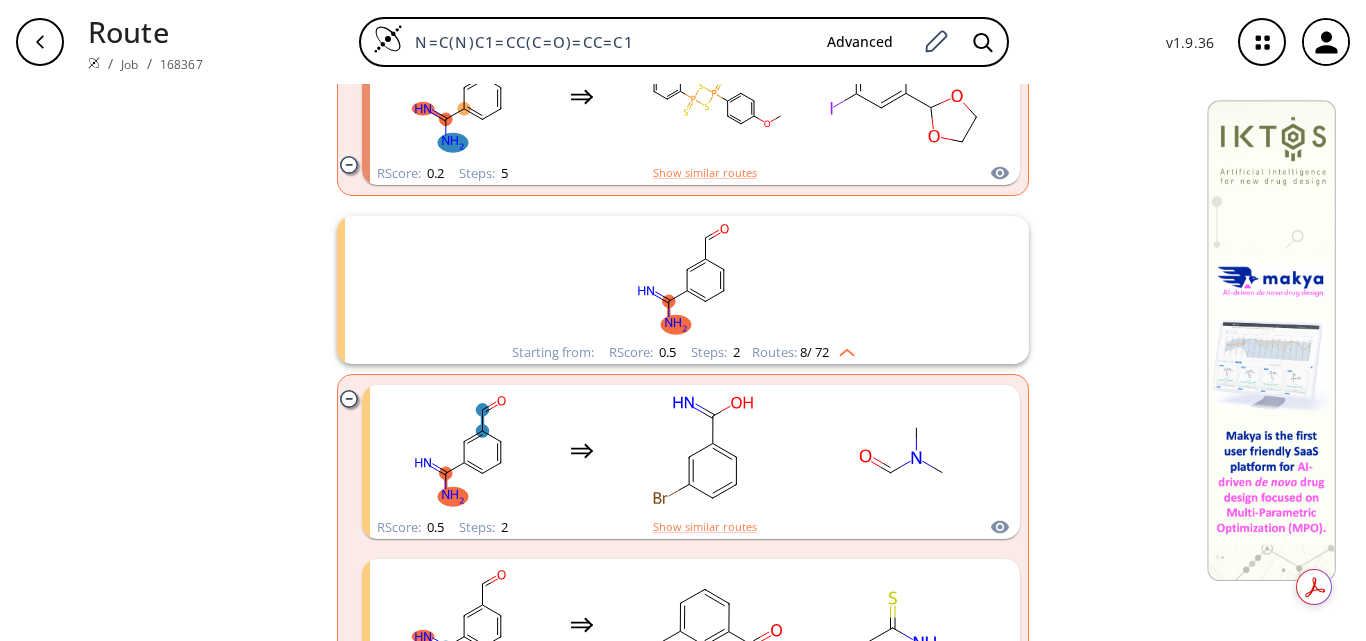 click 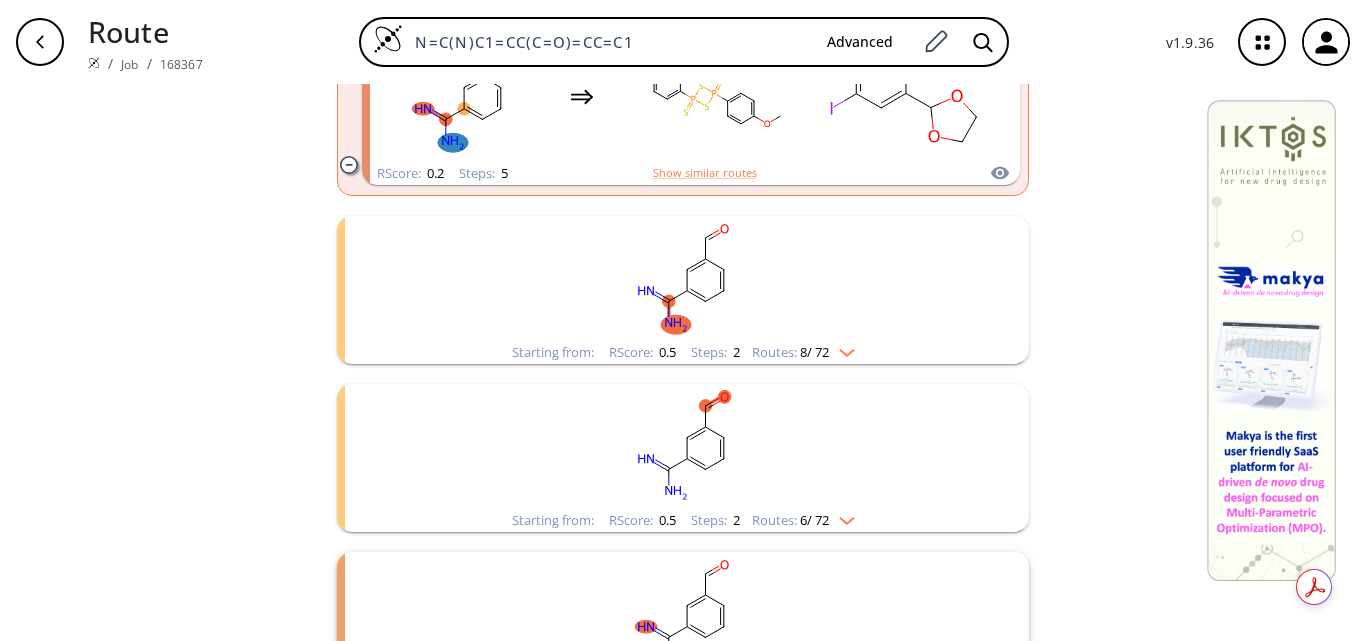 click 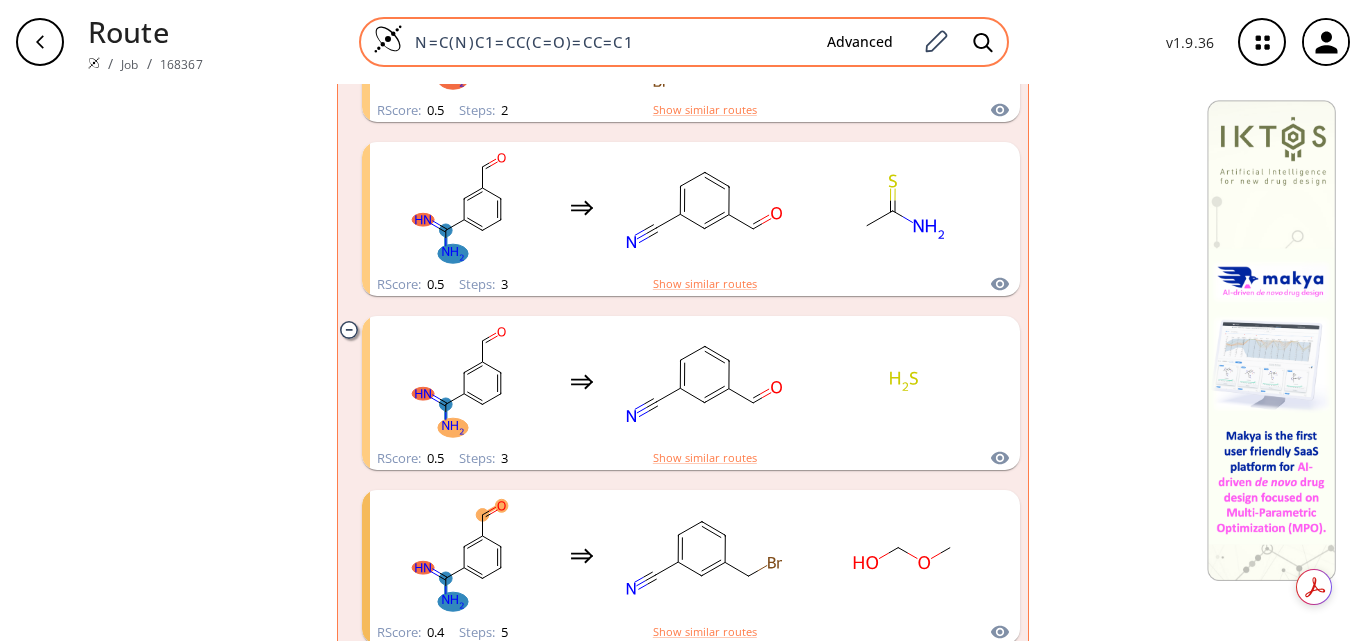 scroll, scrollTop: 2100, scrollLeft: 0, axis: vertical 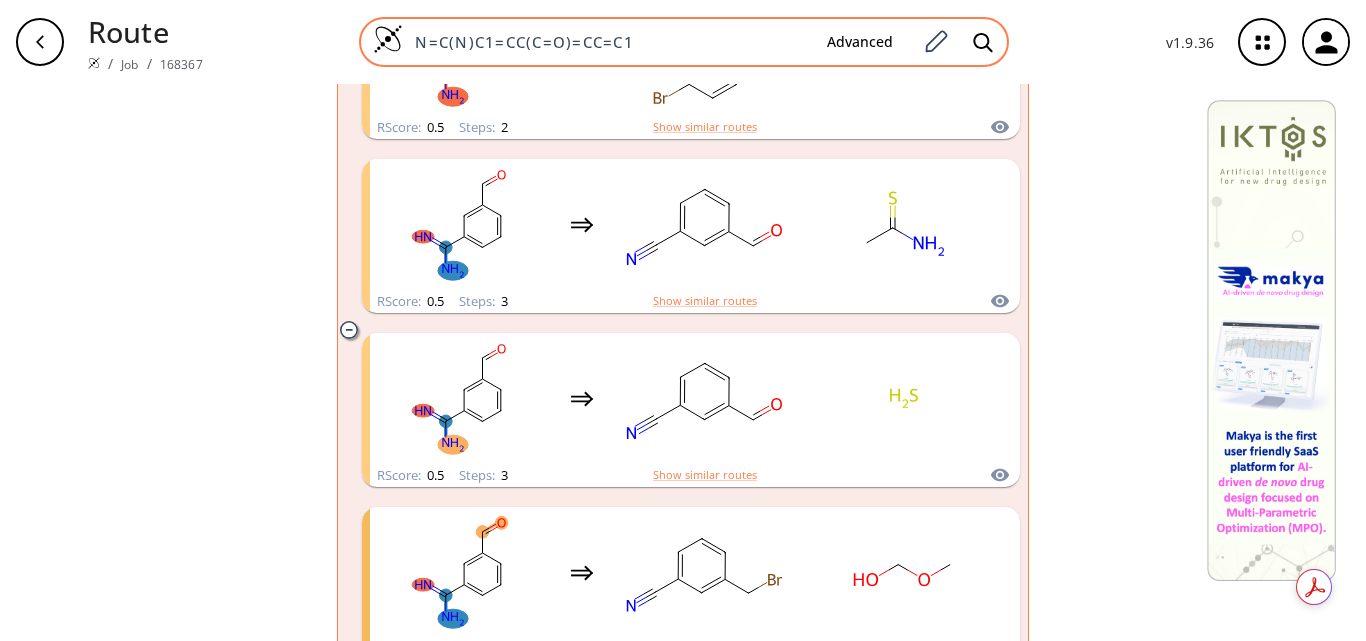 drag, startPoint x: 660, startPoint y: 50, endPoint x: 390, endPoint y: 33, distance: 270.53467 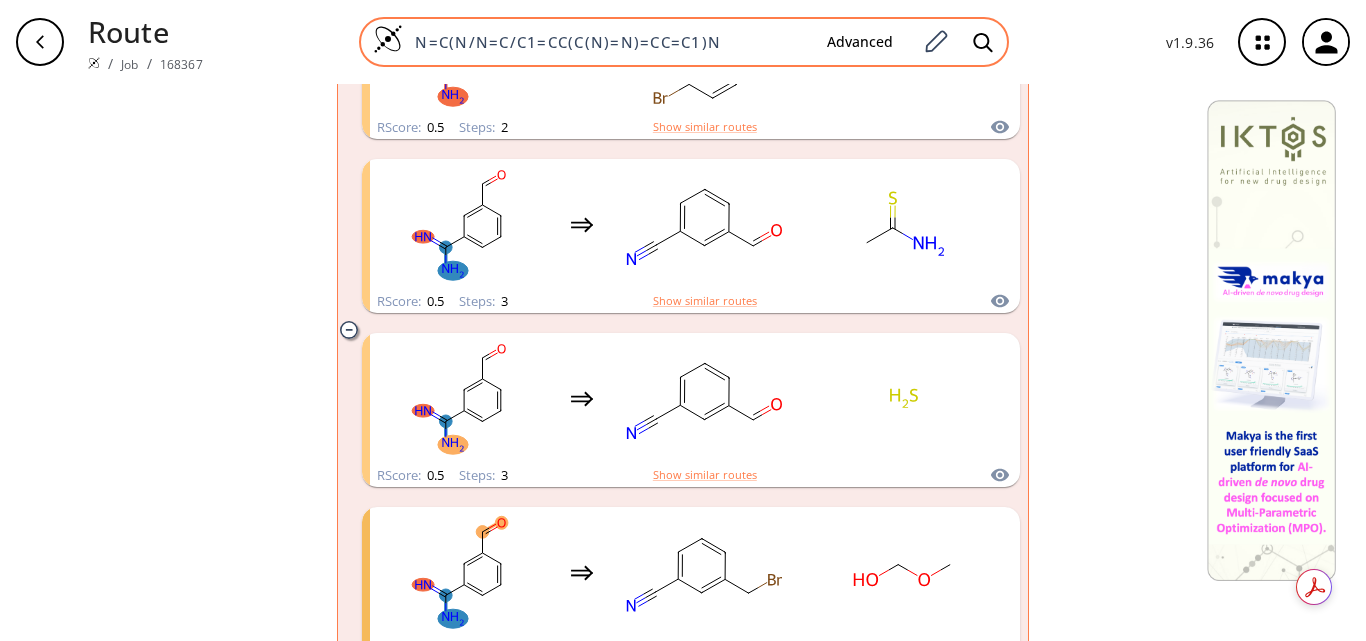 type on "N=C(N/N=C/C1=CC(C(N)=N)=CC=C1)N" 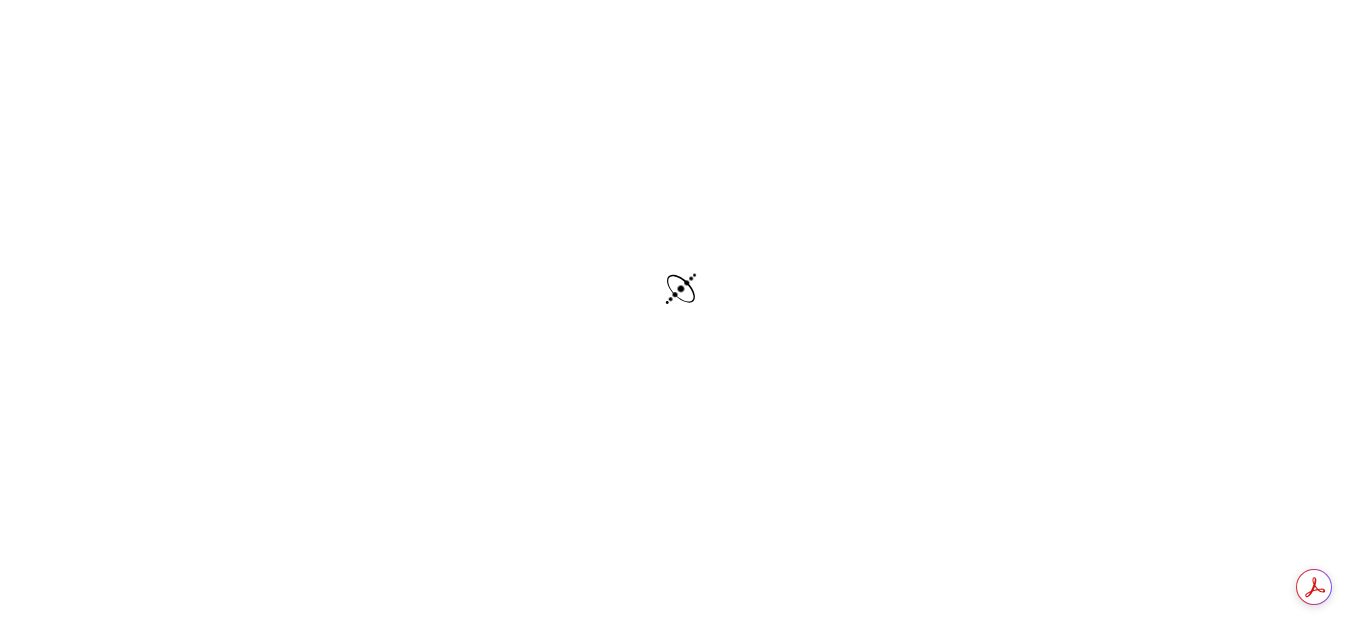 scroll, scrollTop: 59, scrollLeft: 0, axis: vertical 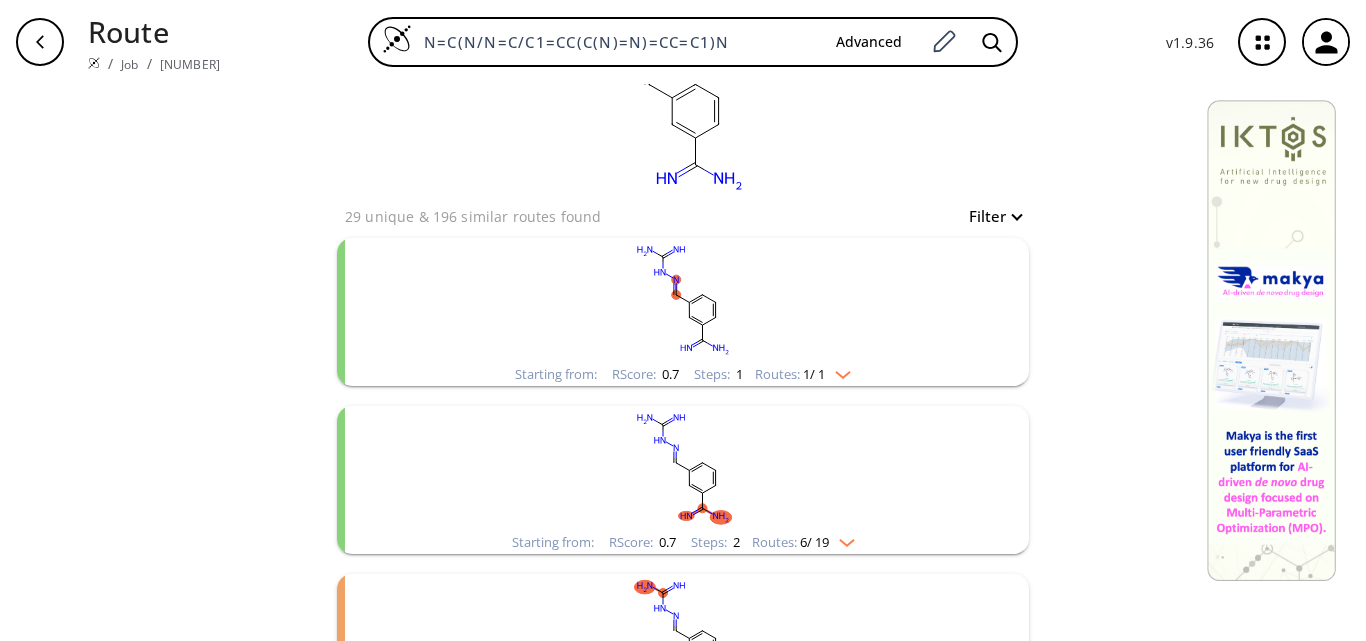 click 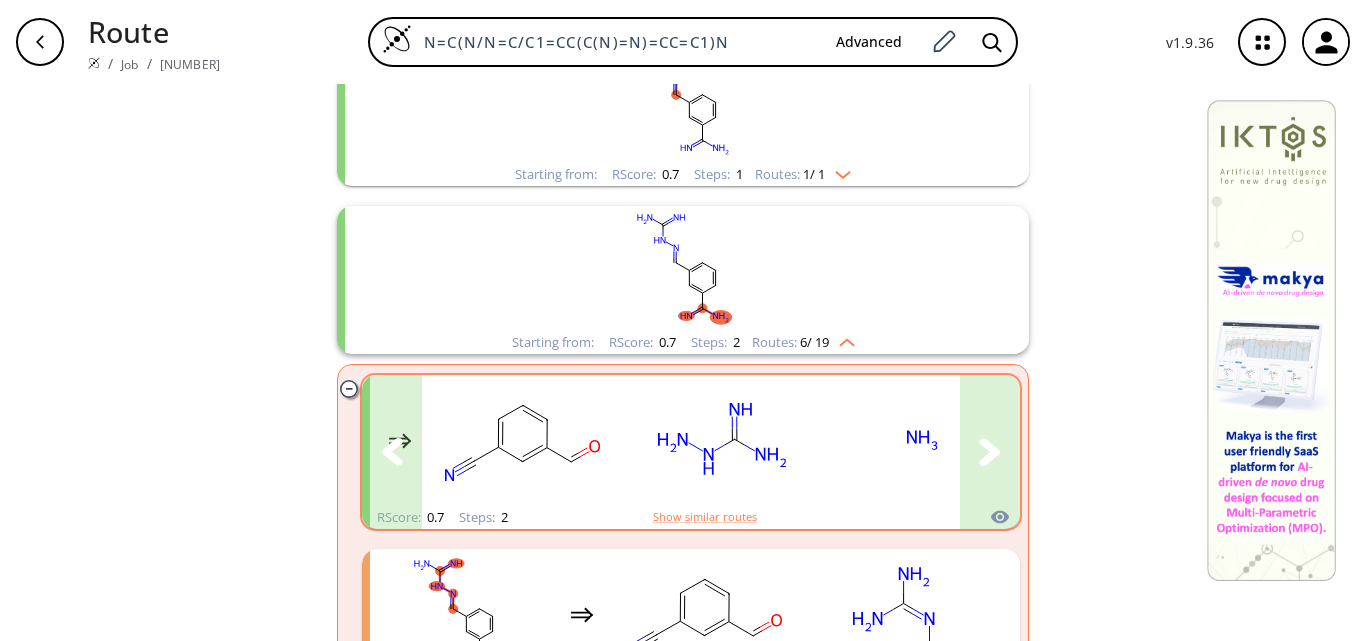 scroll, scrollTop: 400, scrollLeft: 0, axis: vertical 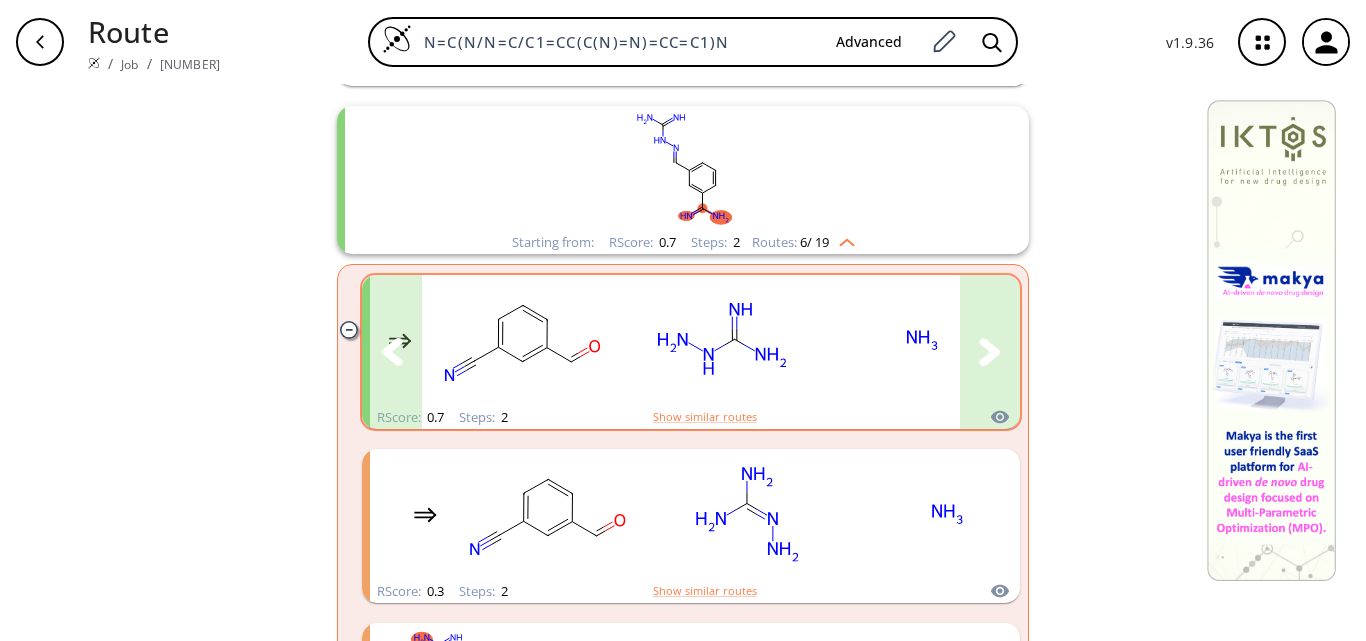 click 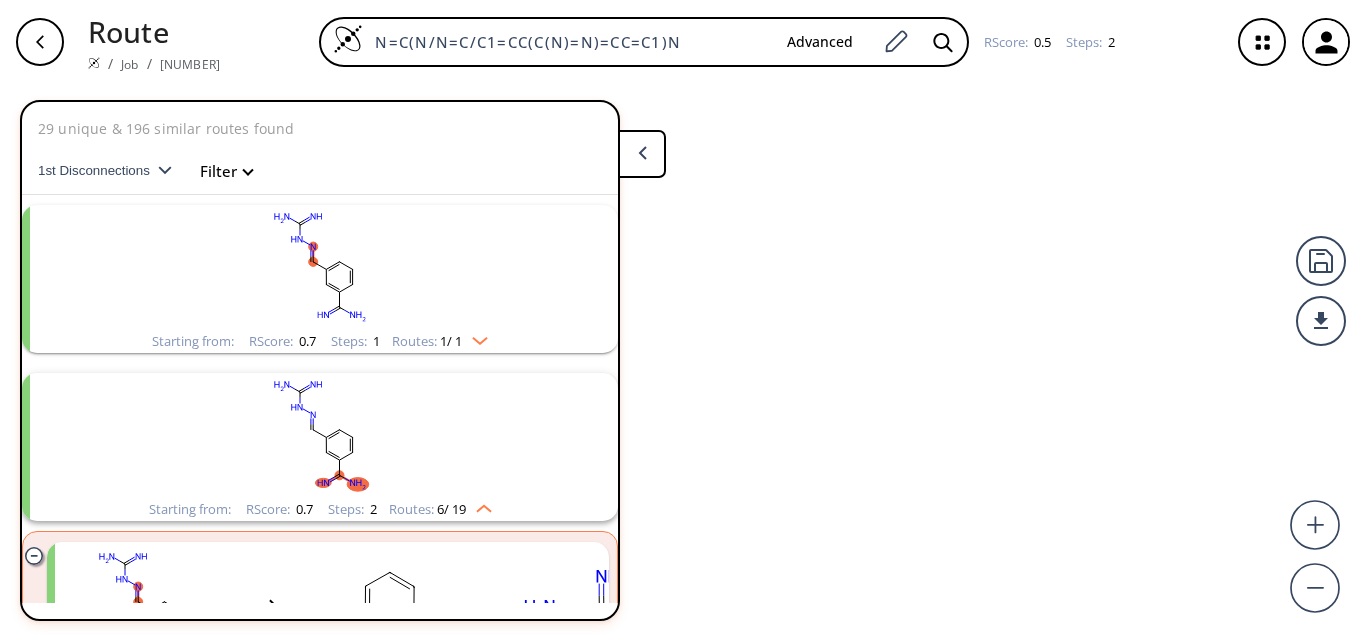 scroll, scrollTop: 214, scrollLeft: 0, axis: vertical 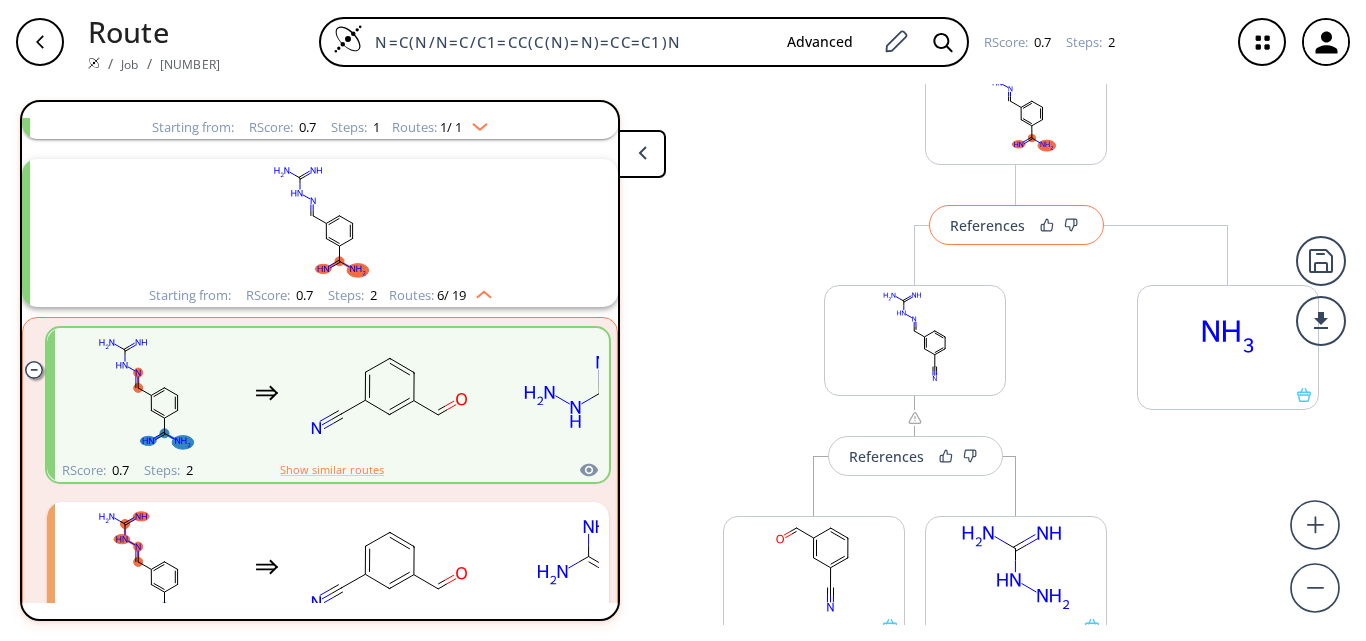 click on "References" at bounding box center (987, 225) 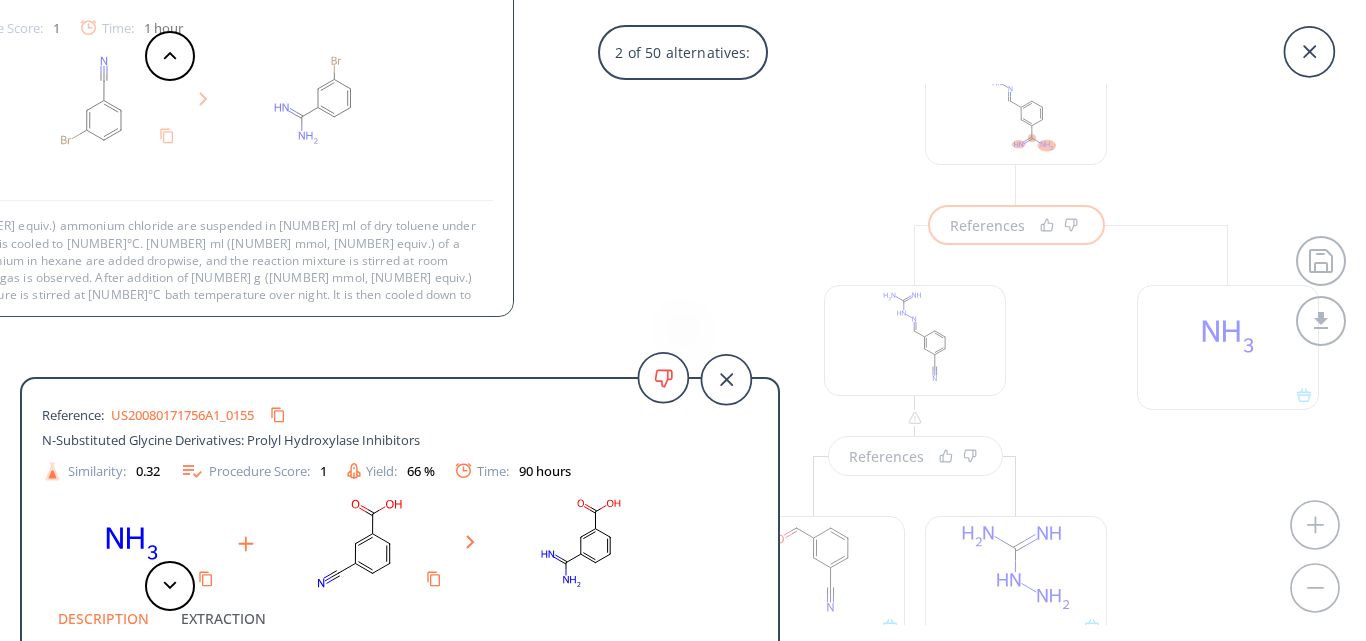 scroll, scrollTop: 37, scrollLeft: 0, axis: vertical 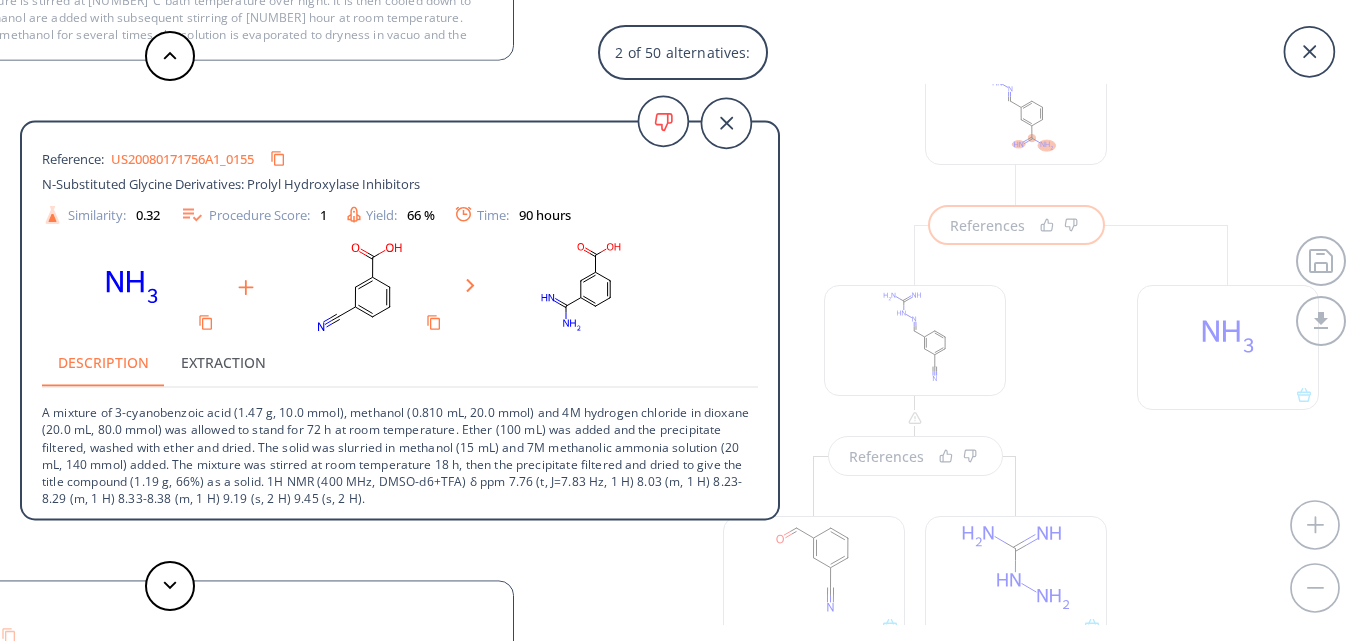 click on "US20080171756A1_0155" at bounding box center [182, 158] 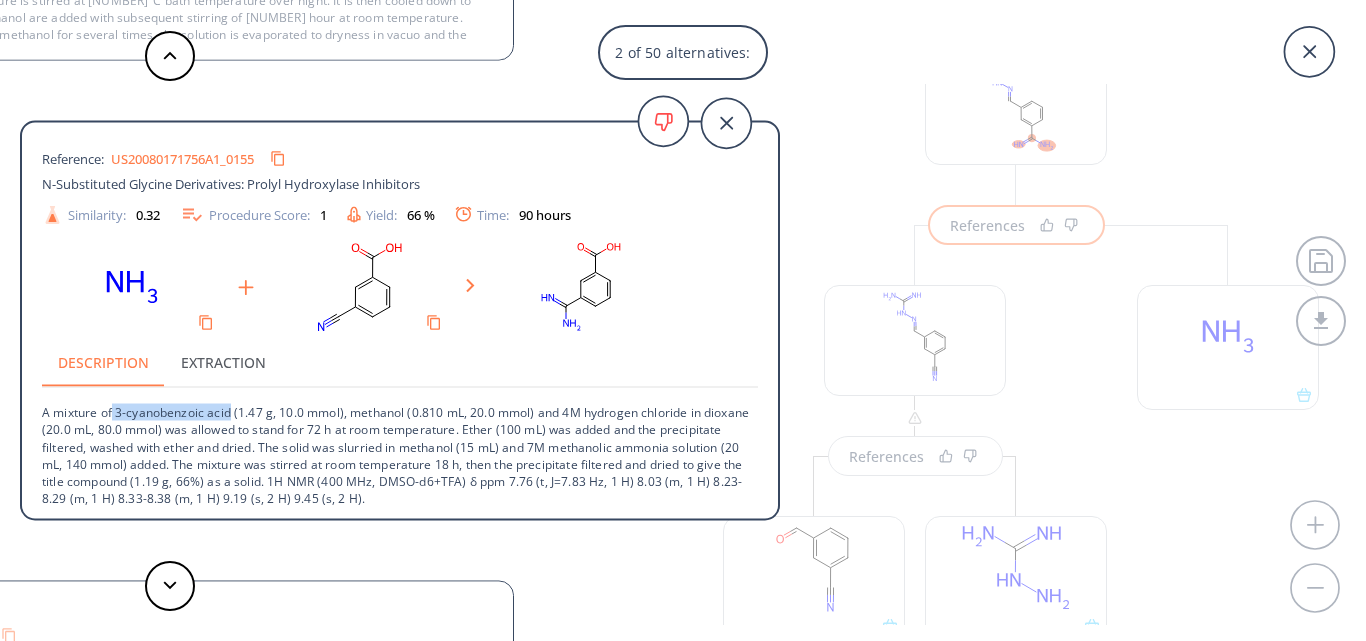 drag, startPoint x: 117, startPoint y: 411, endPoint x: 233, endPoint y: 410, distance: 116.00431 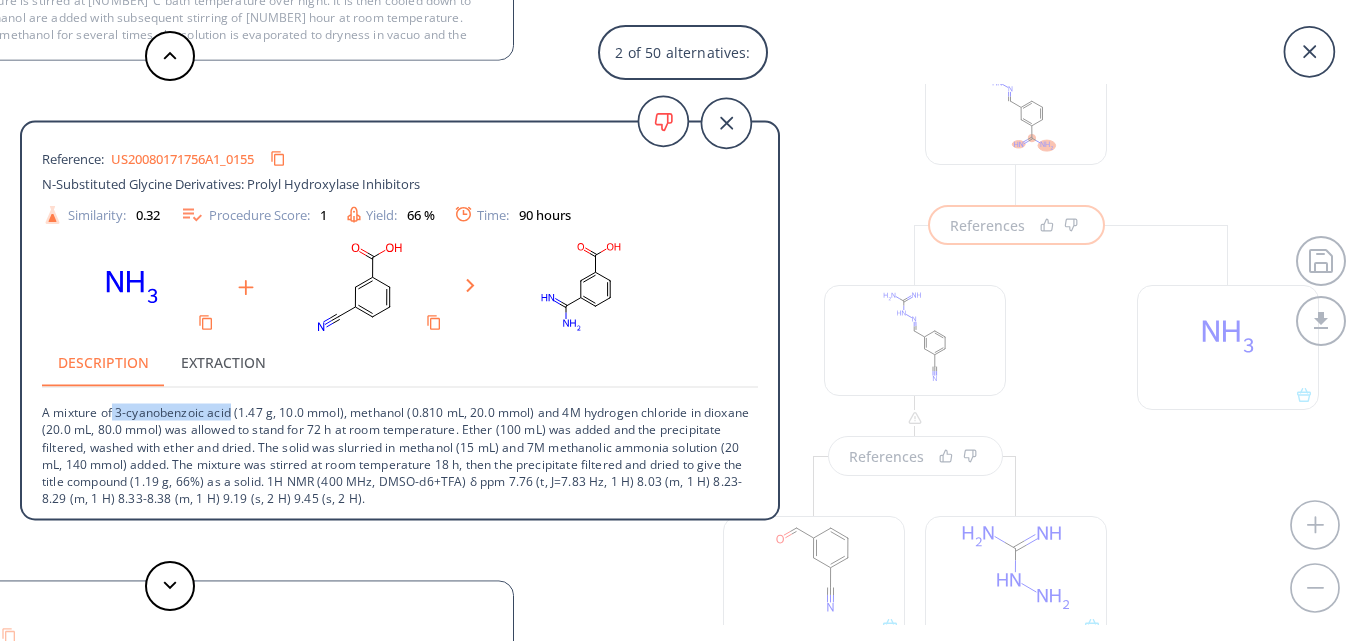 scroll, scrollTop: 2, scrollLeft: 0, axis: vertical 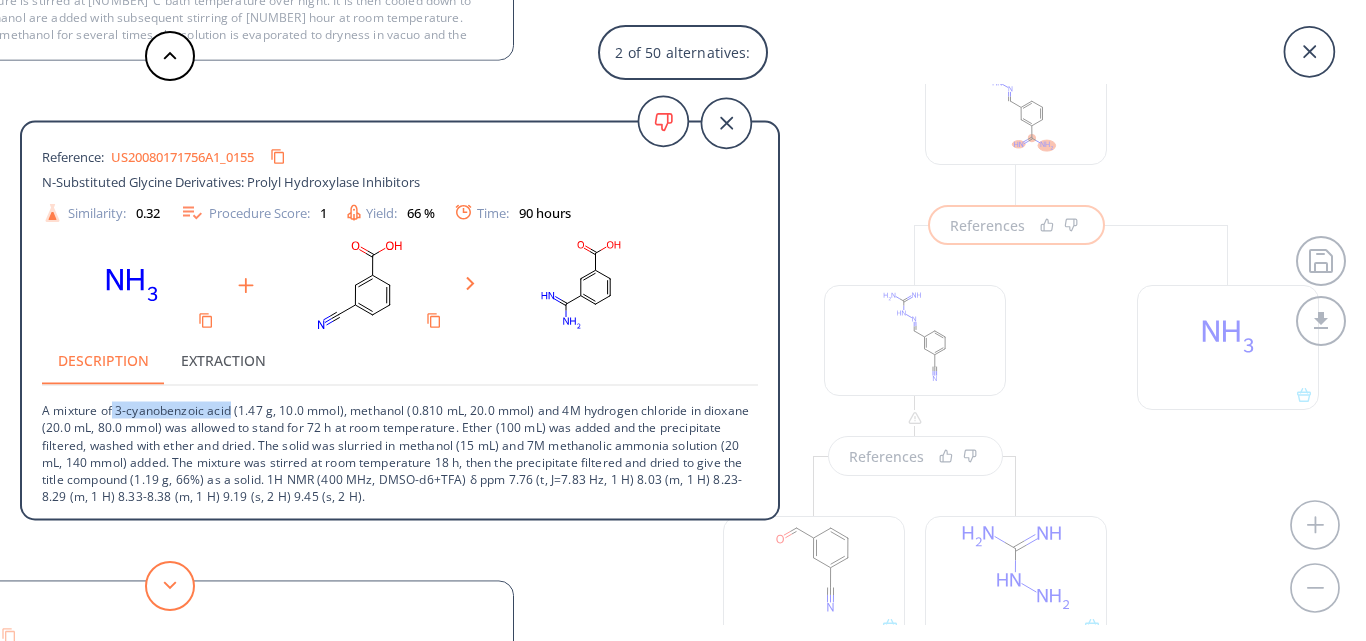 click at bounding box center (170, 586) 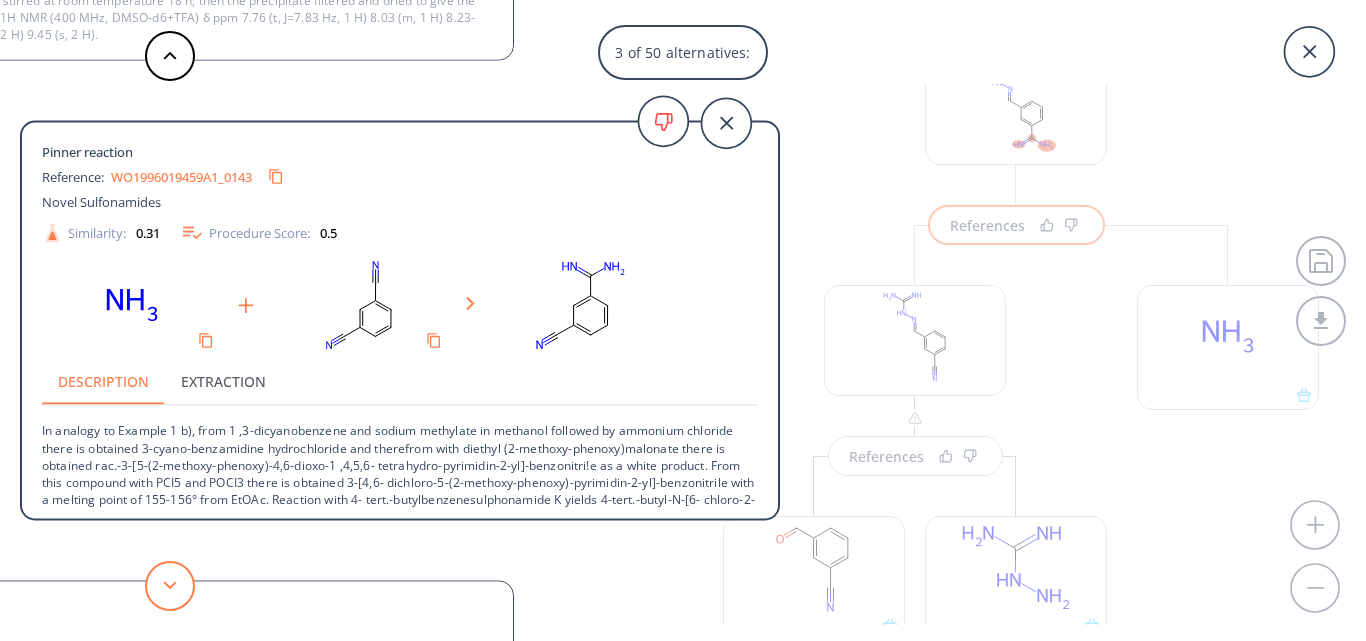 click at bounding box center (170, 586) 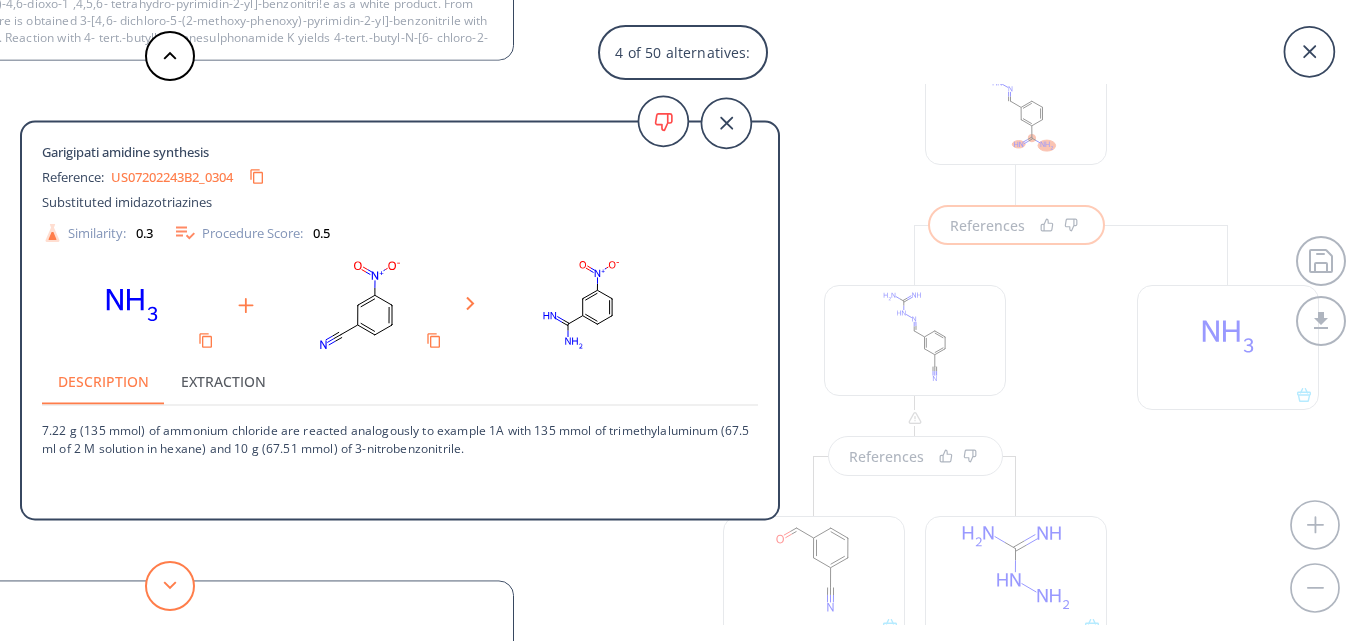 click at bounding box center [170, 586] 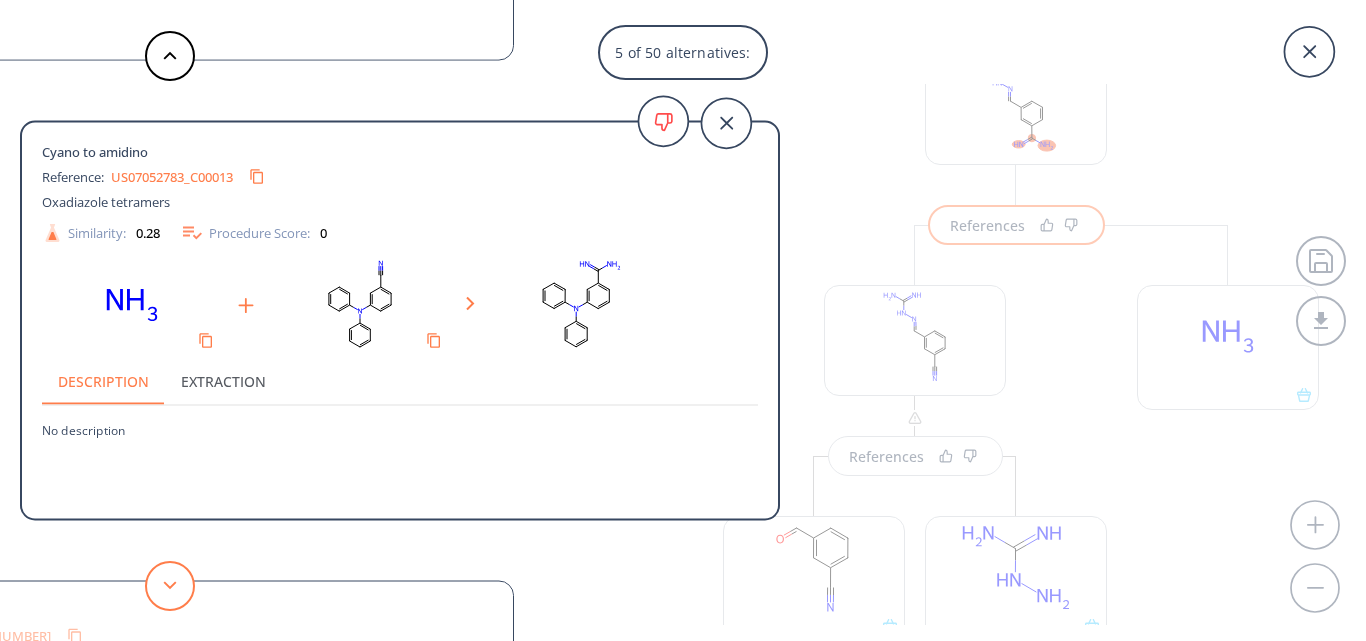 click at bounding box center [170, 586] 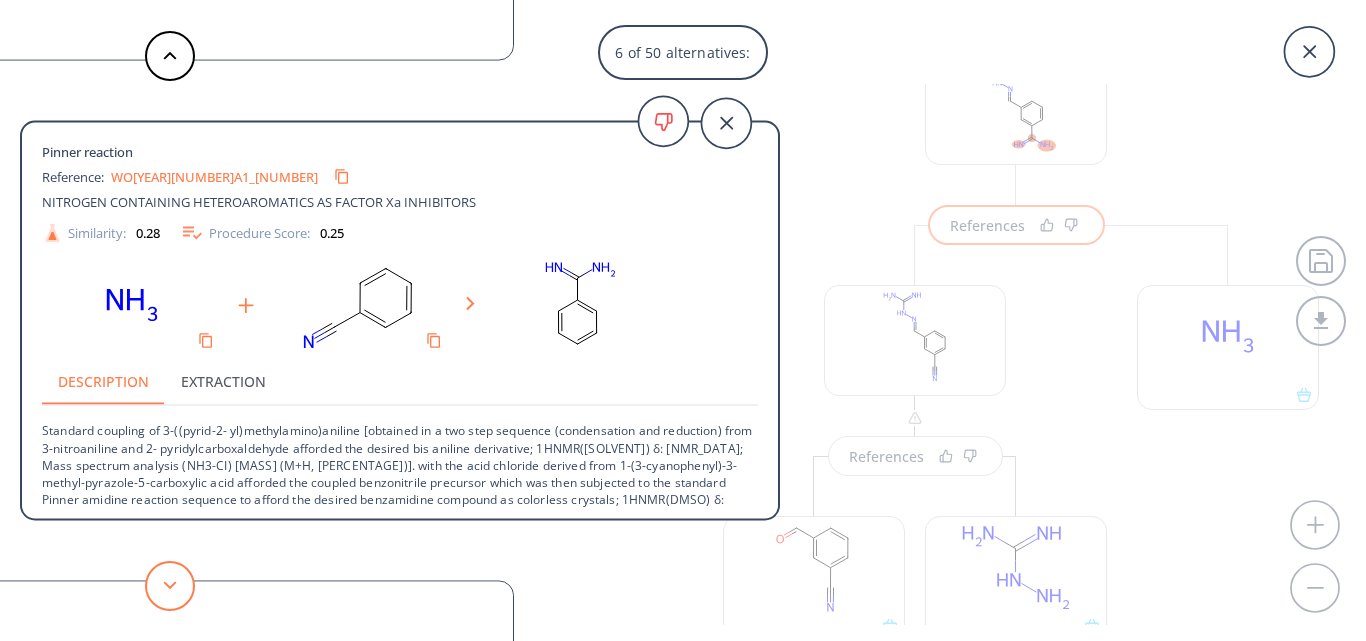 click at bounding box center (170, 586) 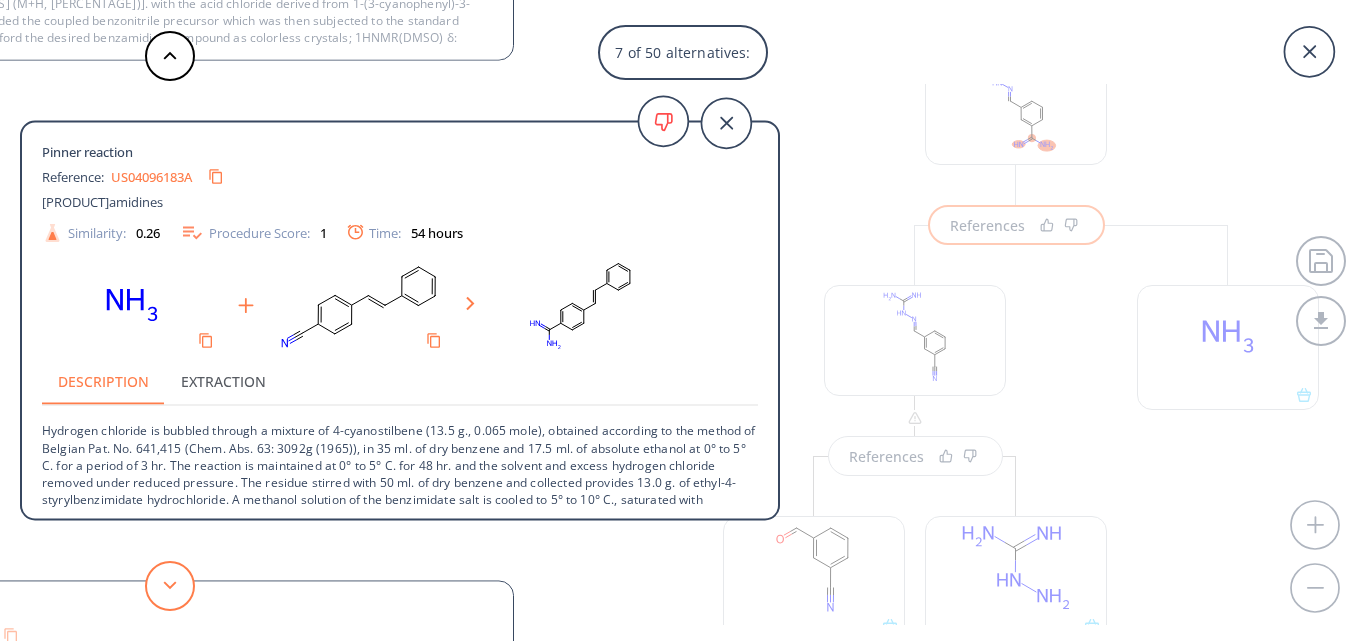 click at bounding box center [170, 586] 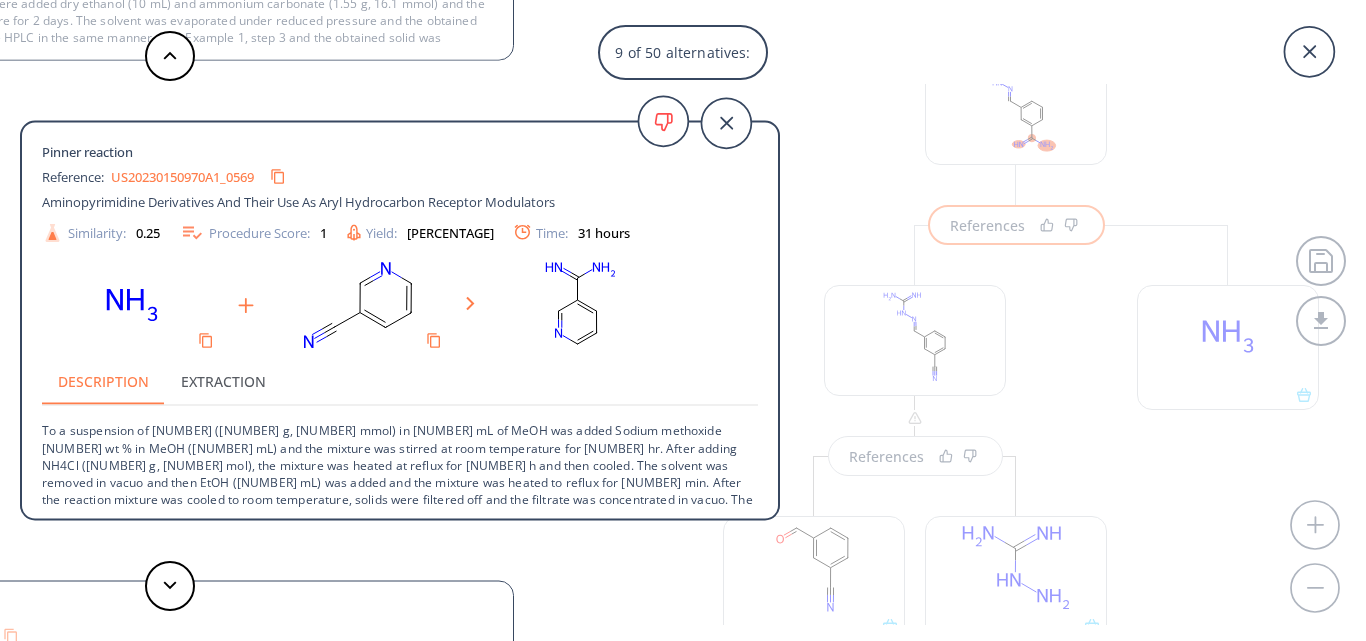 click on "US20230150970A1_0569" at bounding box center [182, 176] 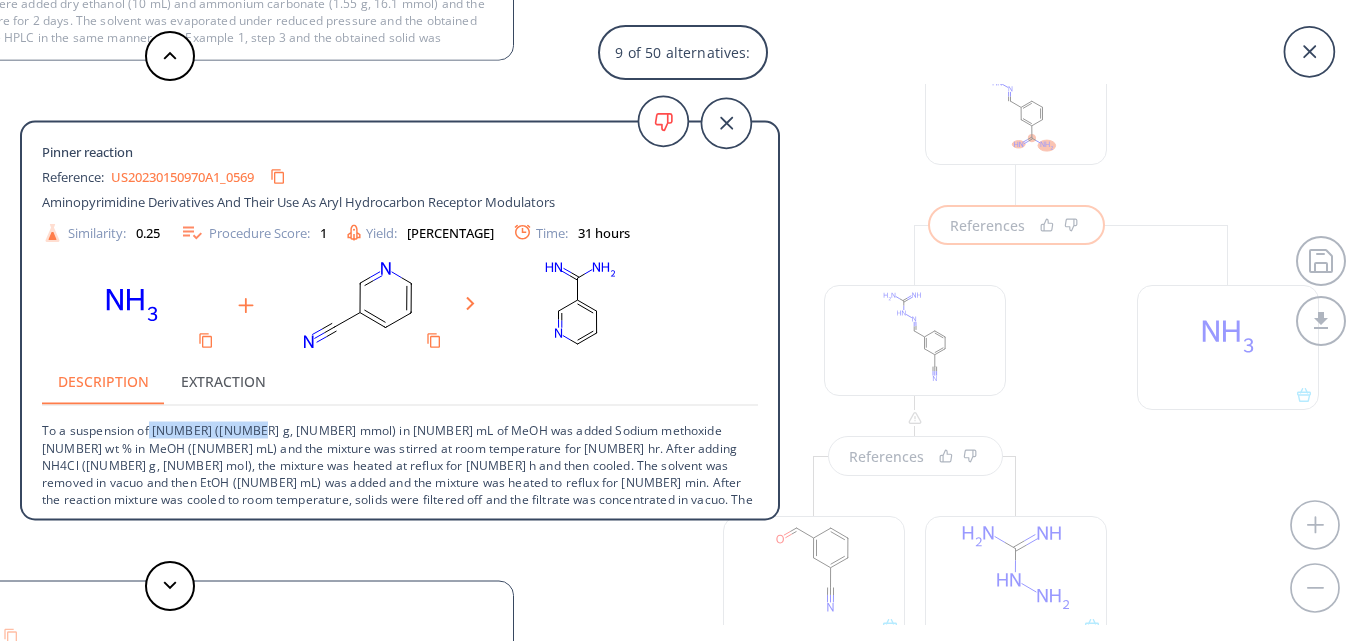 drag, startPoint x: 151, startPoint y: 427, endPoint x: 248, endPoint y: 419, distance: 97.32934 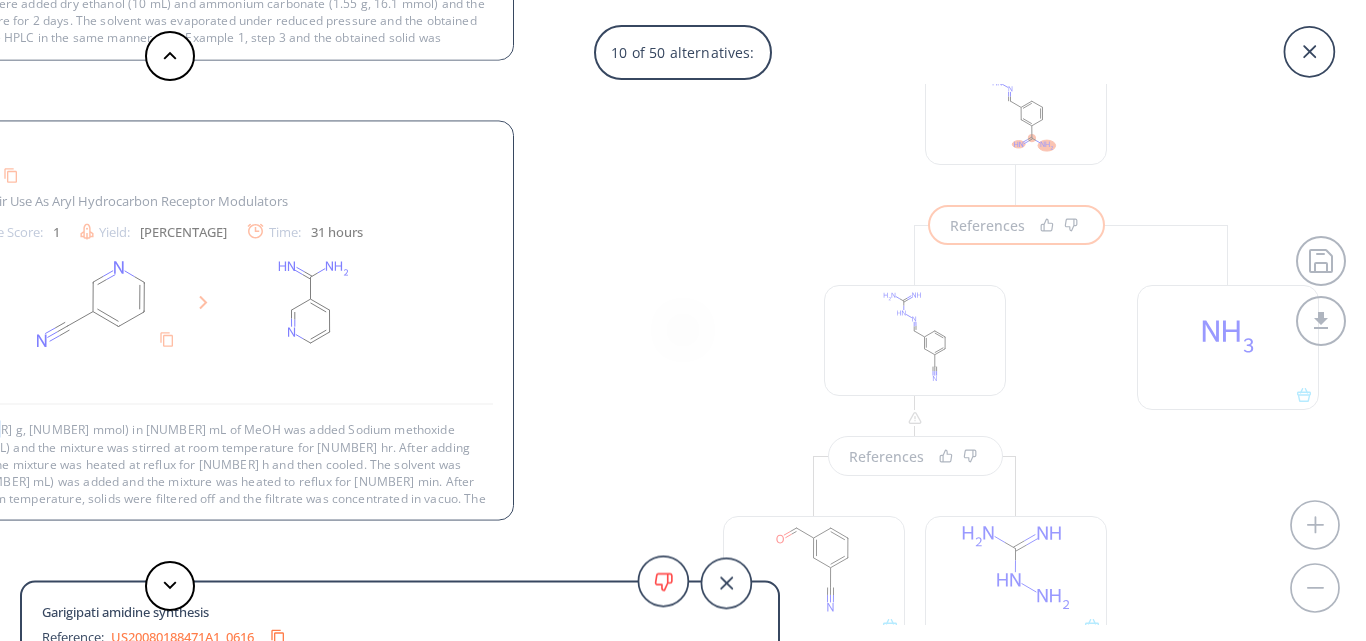scroll, scrollTop: 20, scrollLeft: 0, axis: vertical 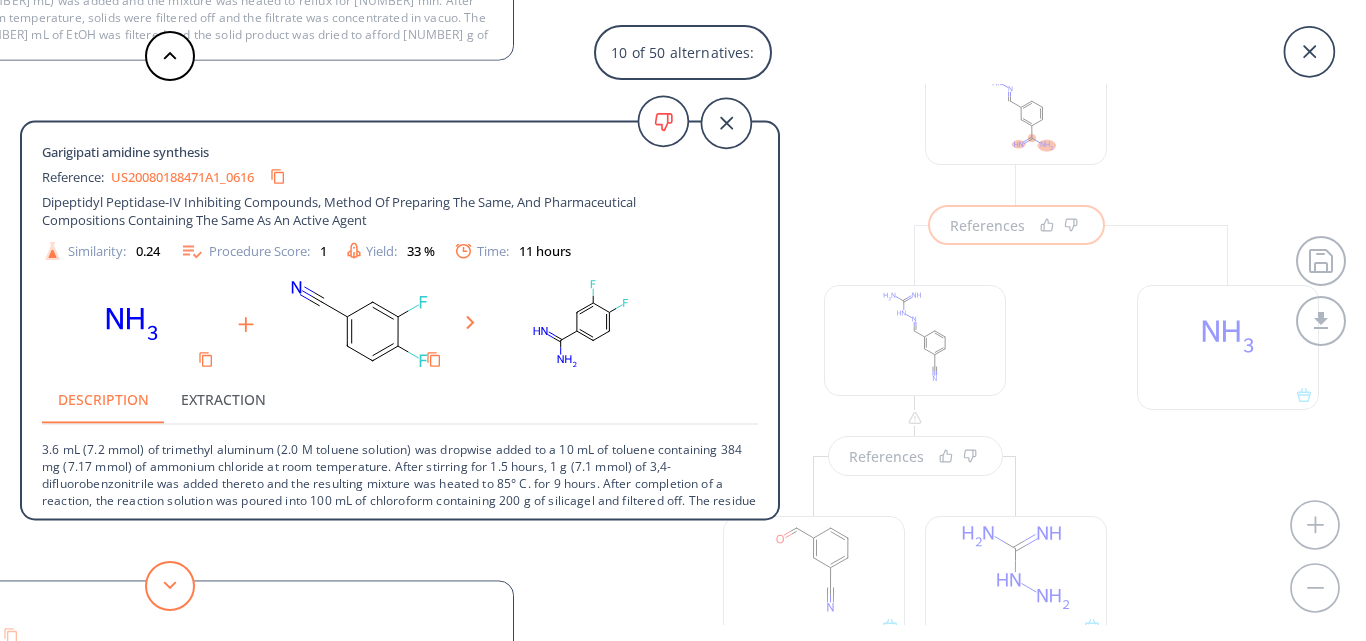 click at bounding box center [170, 586] 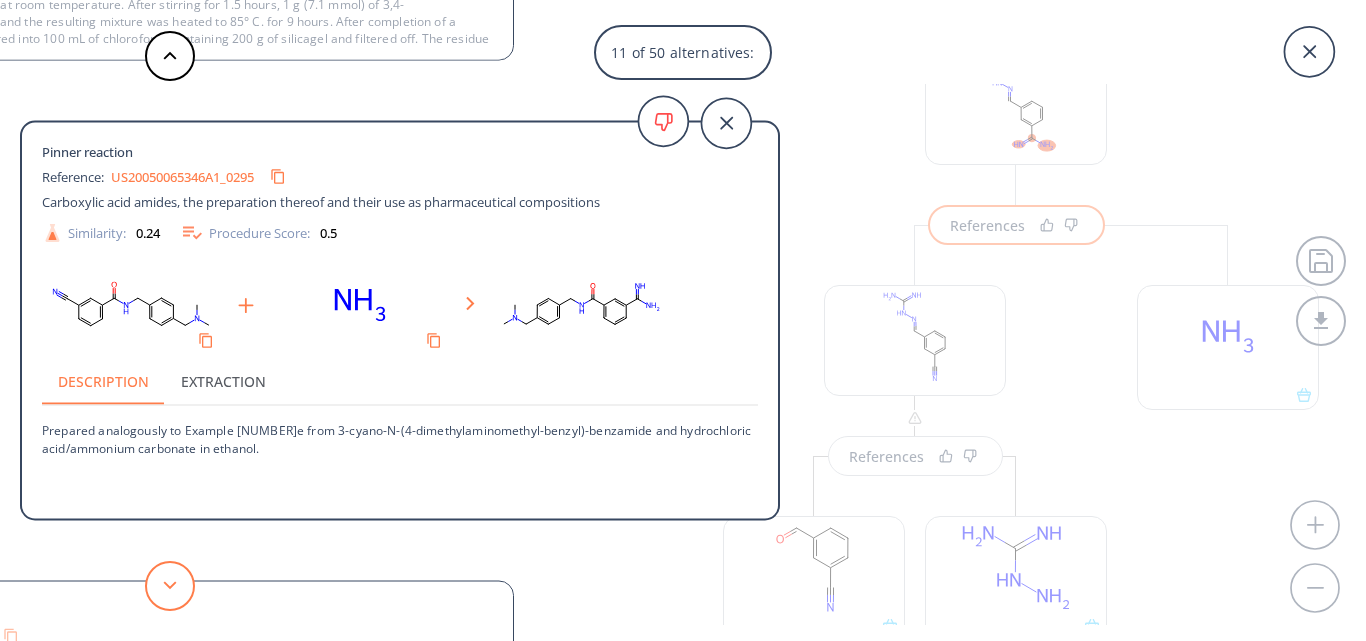 click at bounding box center [170, 586] 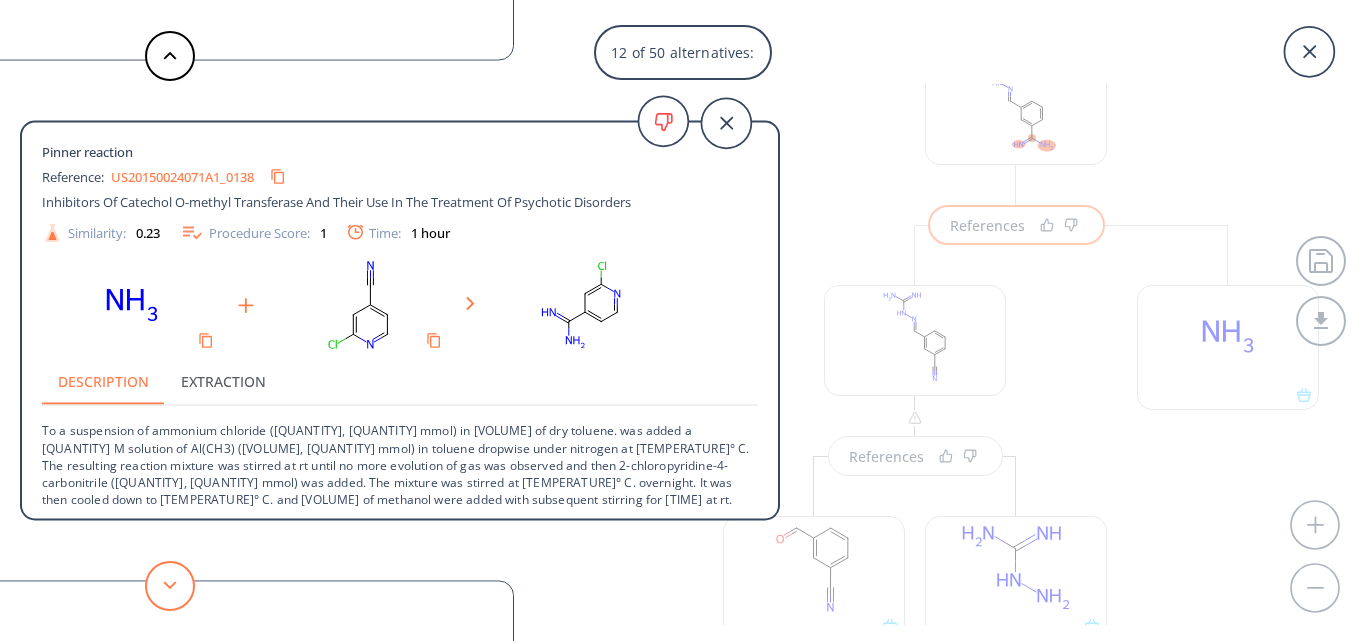 click at bounding box center (170, 586) 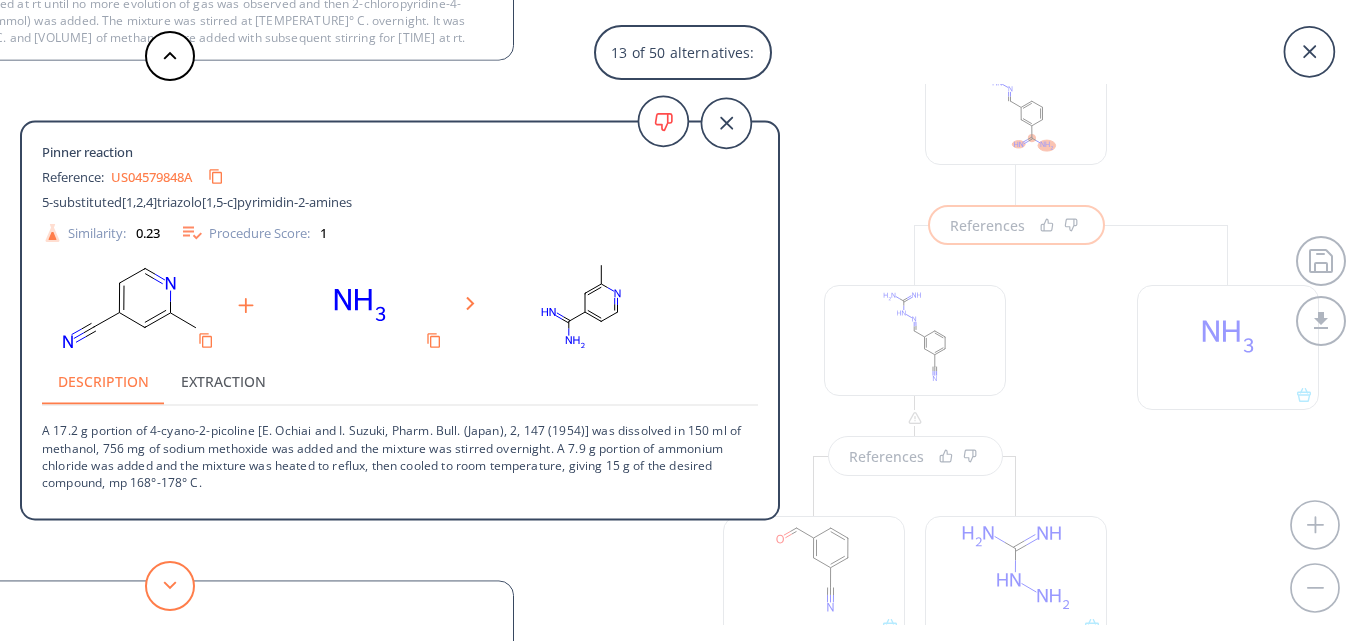 click at bounding box center (170, 586) 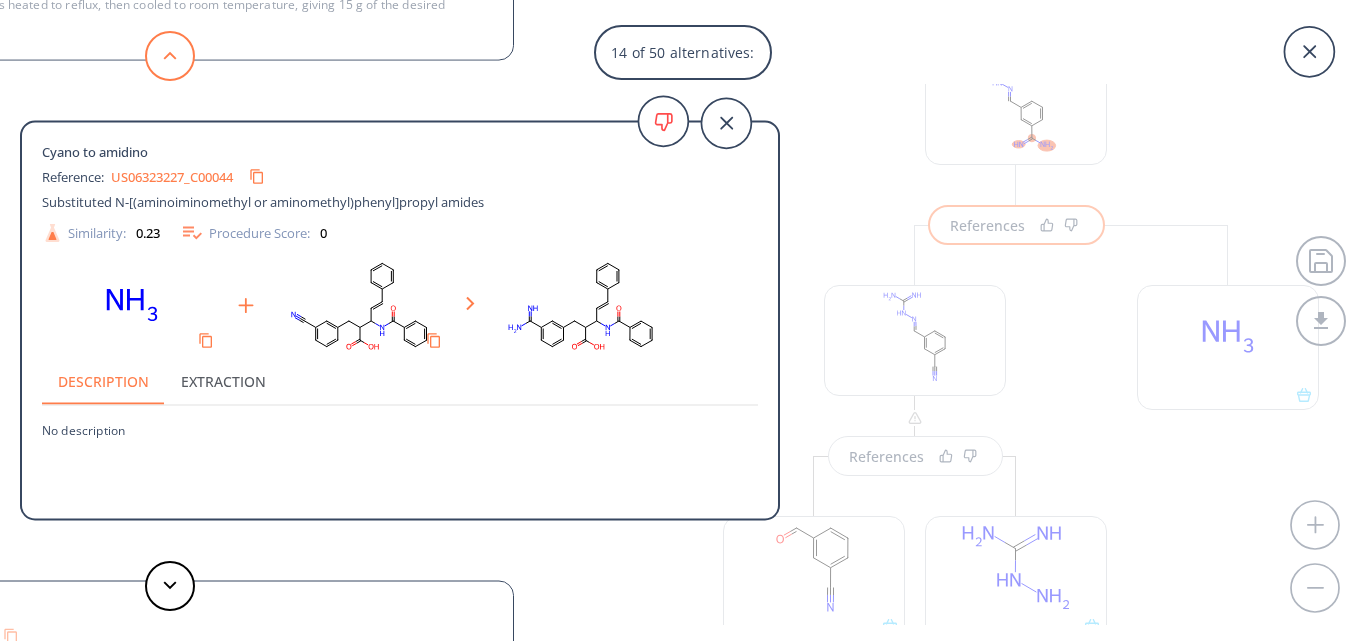click 